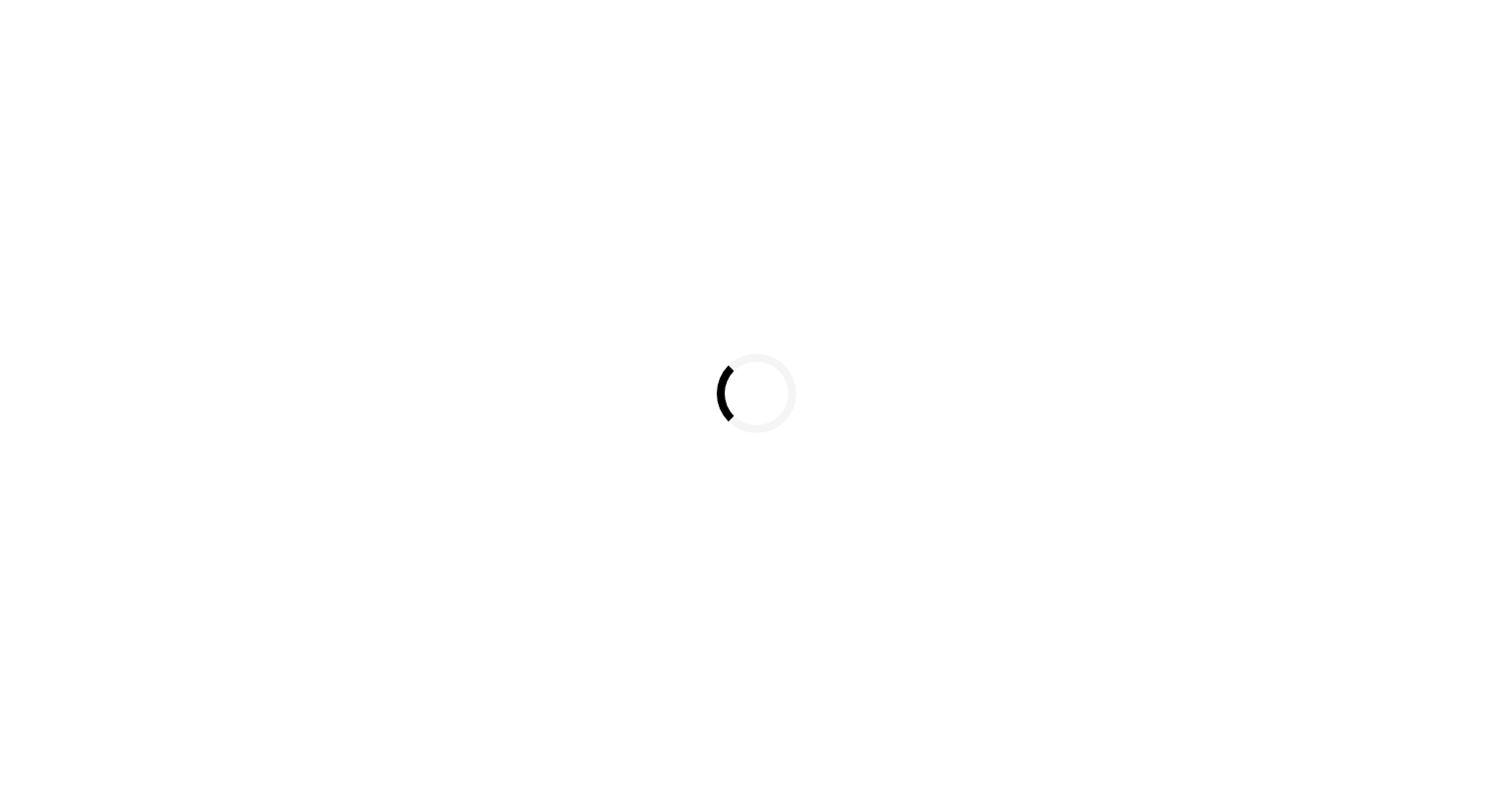 scroll, scrollTop: 0, scrollLeft: 0, axis: both 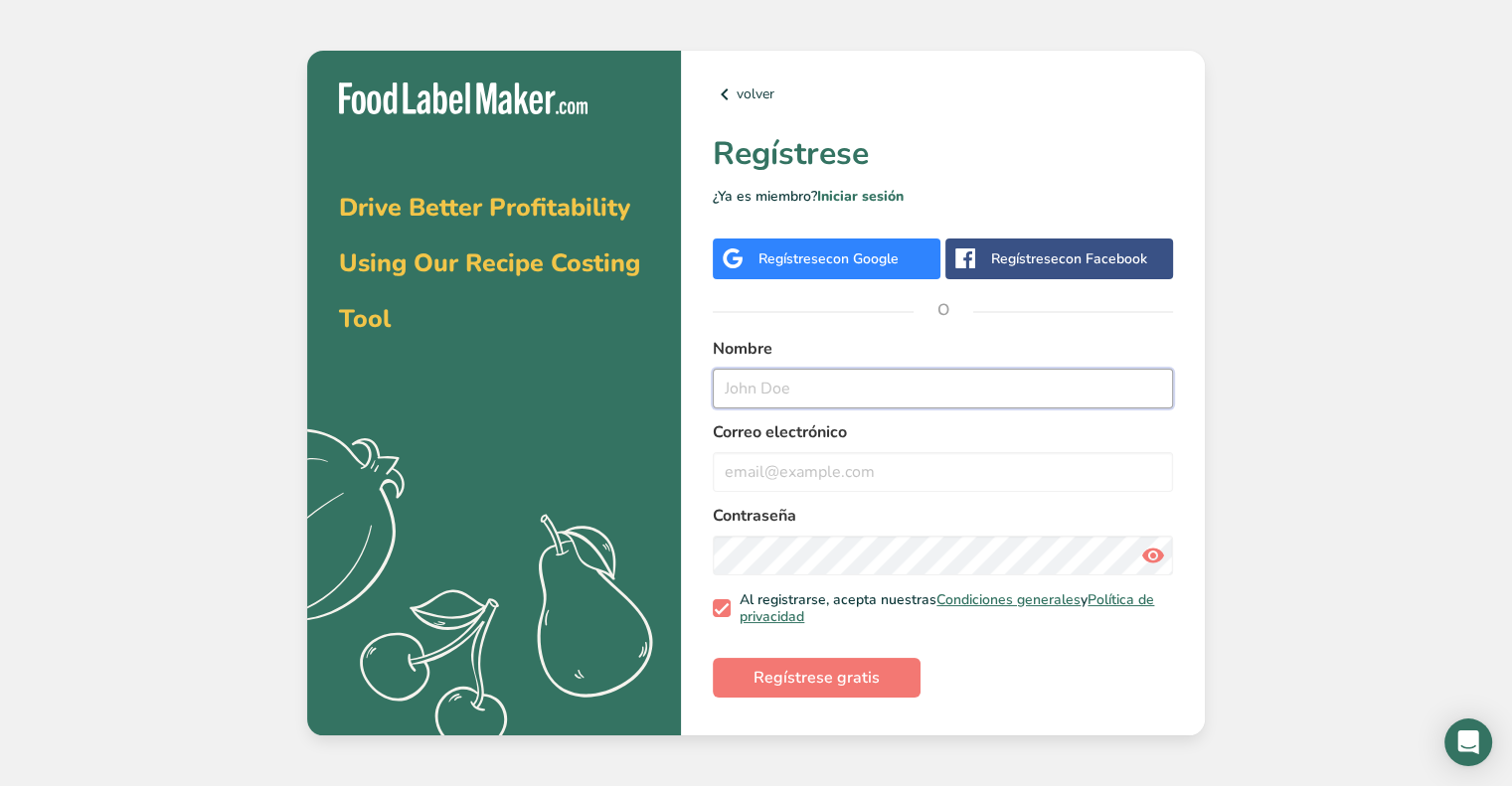 click at bounding box center [942, 389] 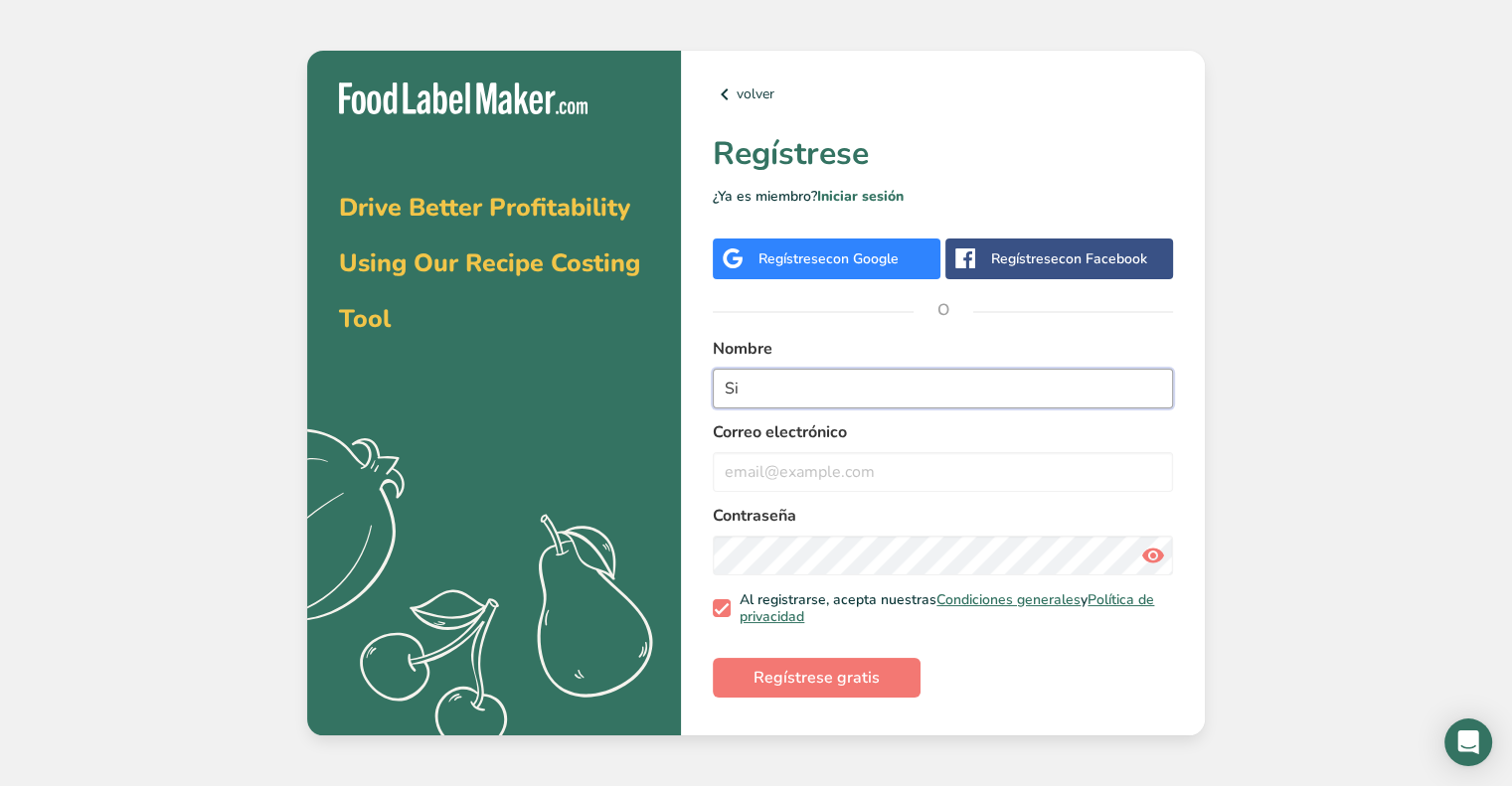type on "S" 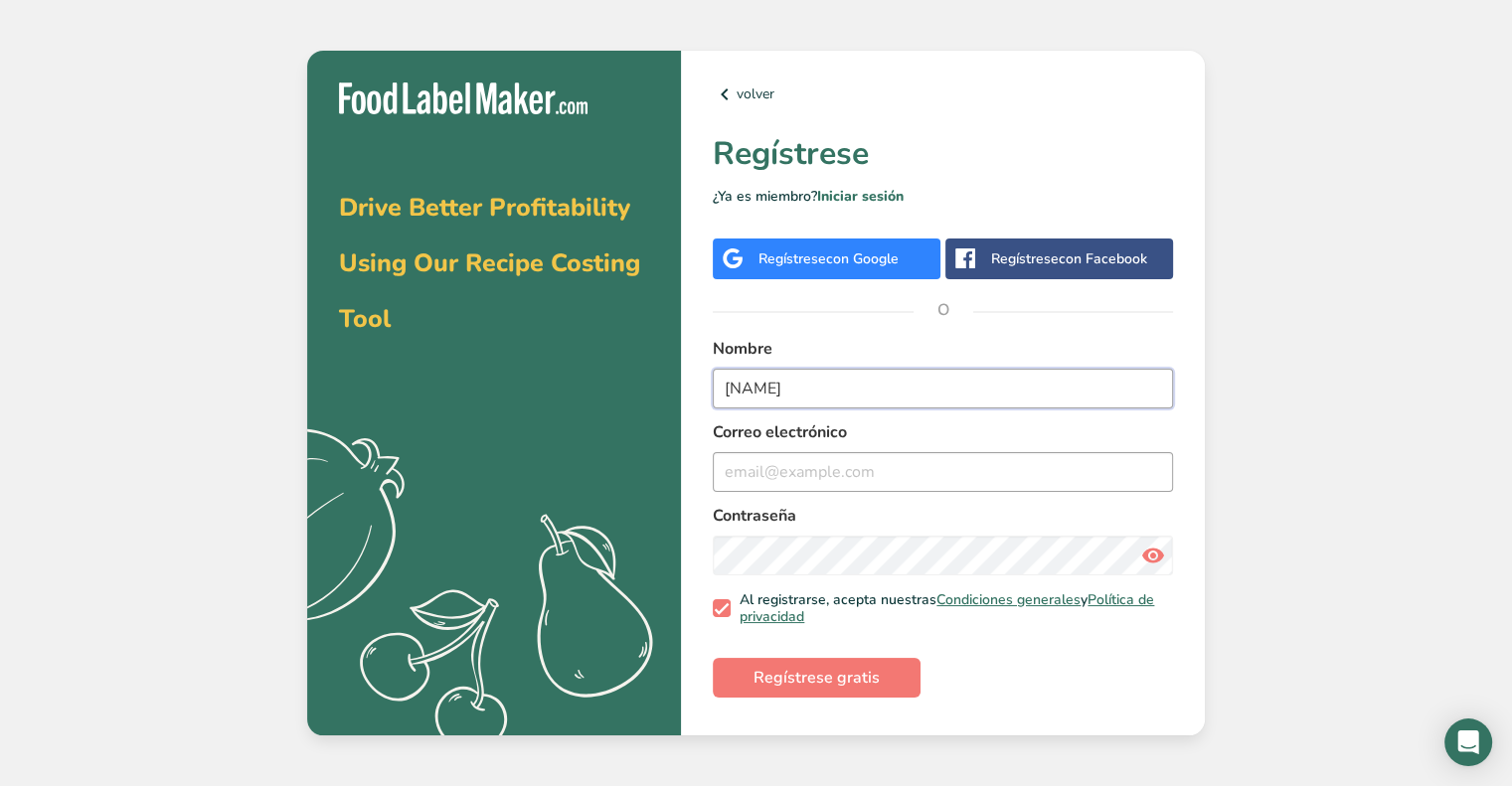 type on "[NAME]" 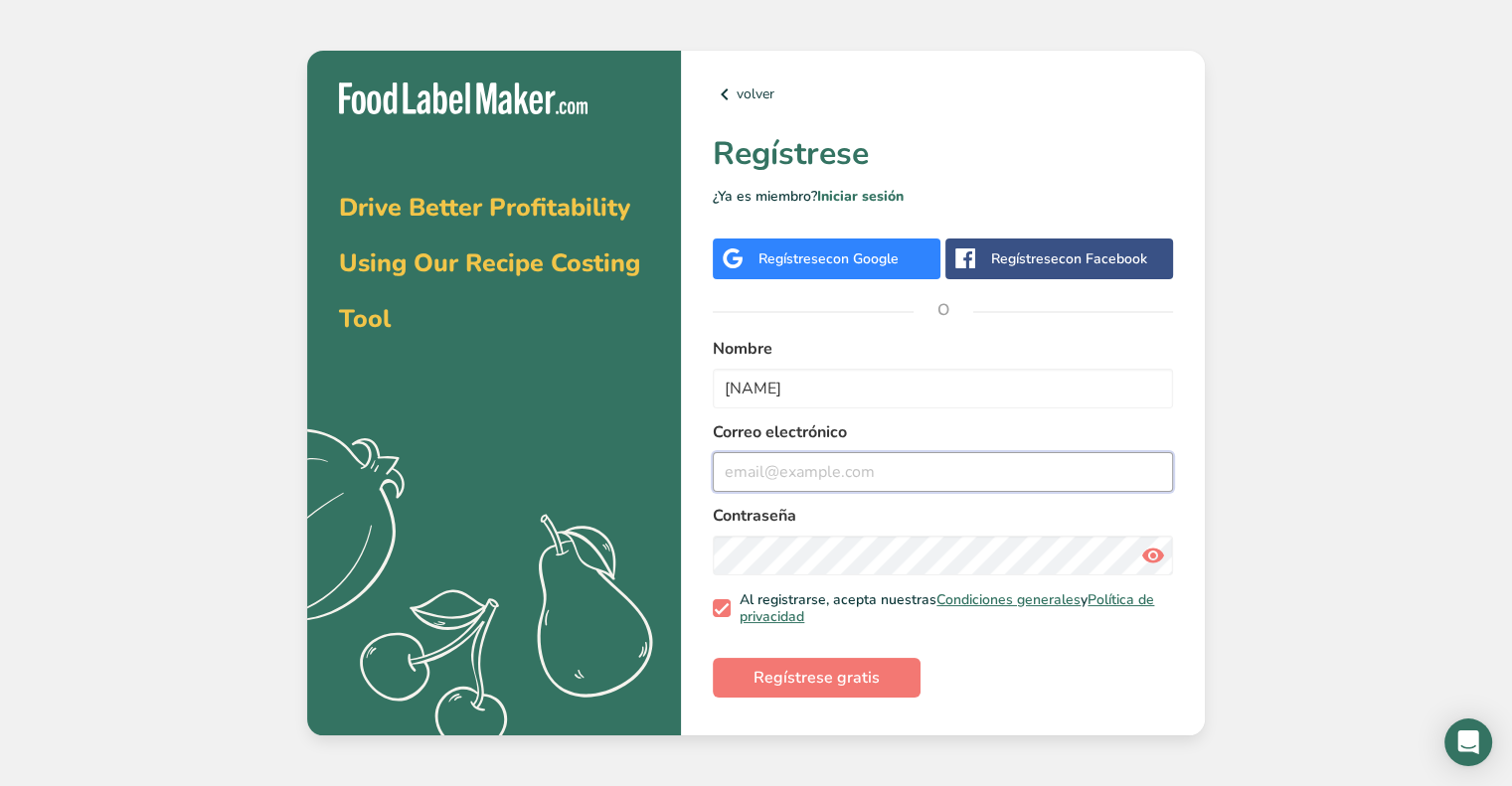 click at bounding box center [942, 472] 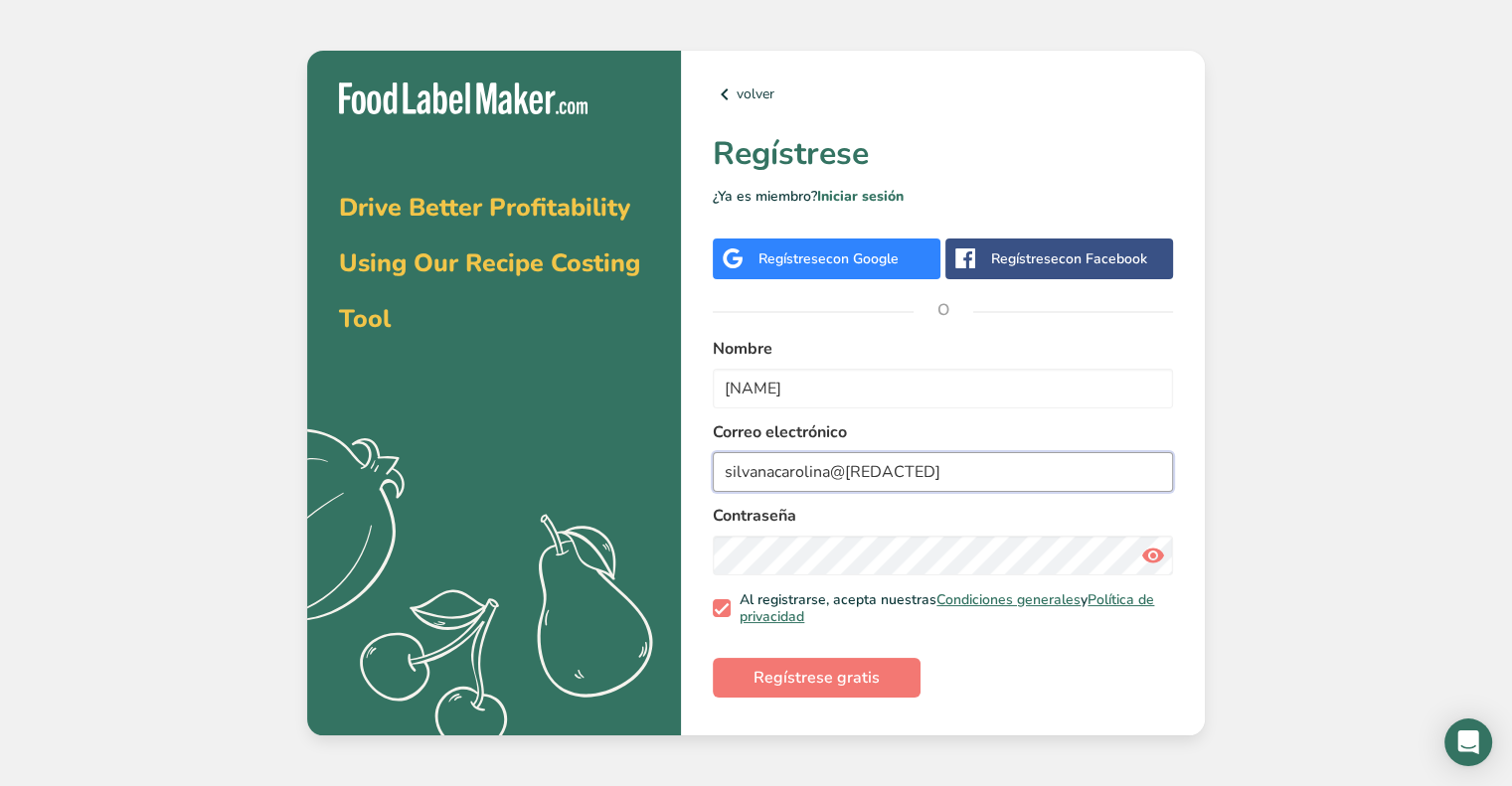 type on "silvanacarolina@[REDACTED]" 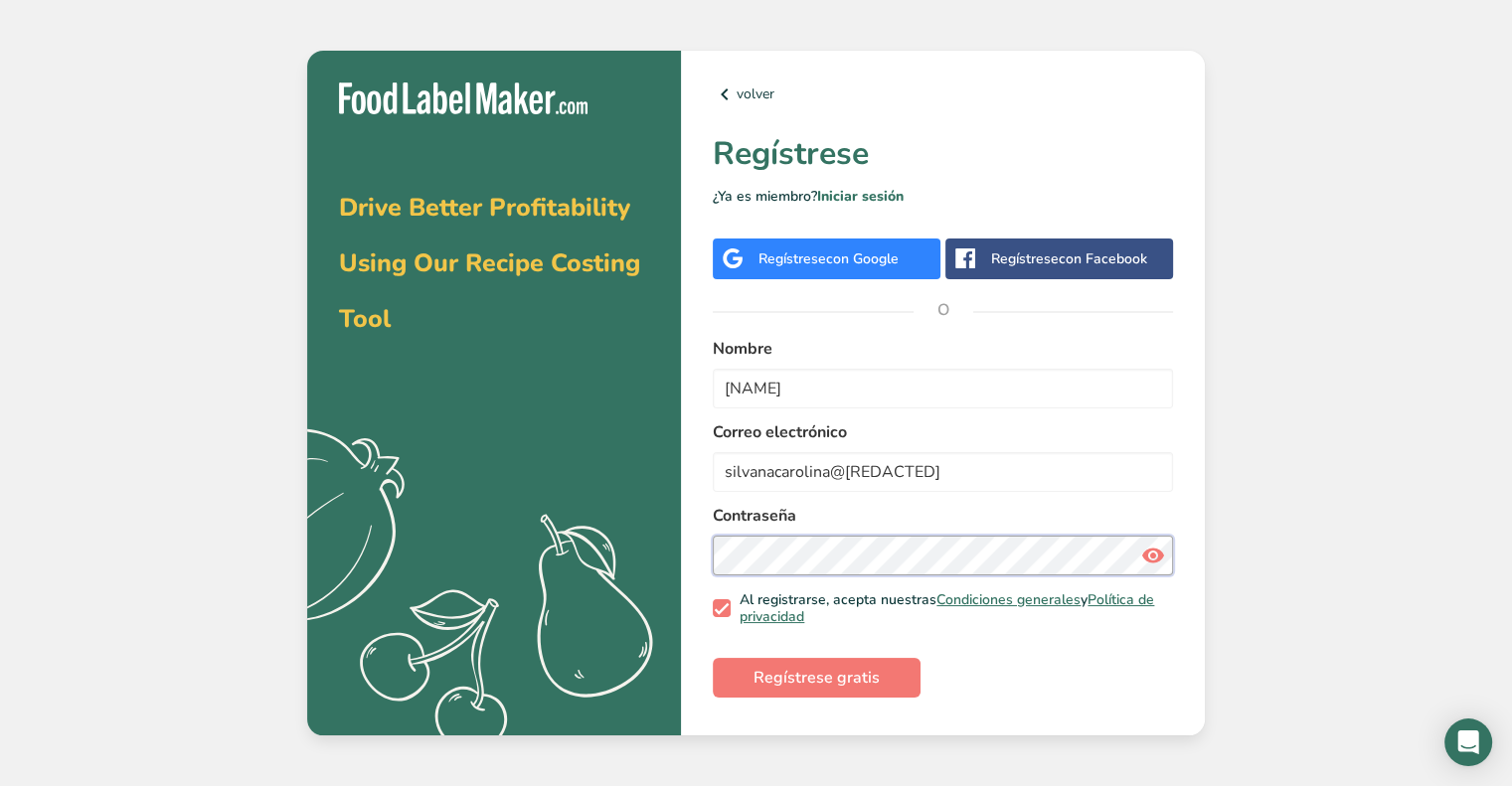 click on "Contraseña" at bounding box center (942, 540) 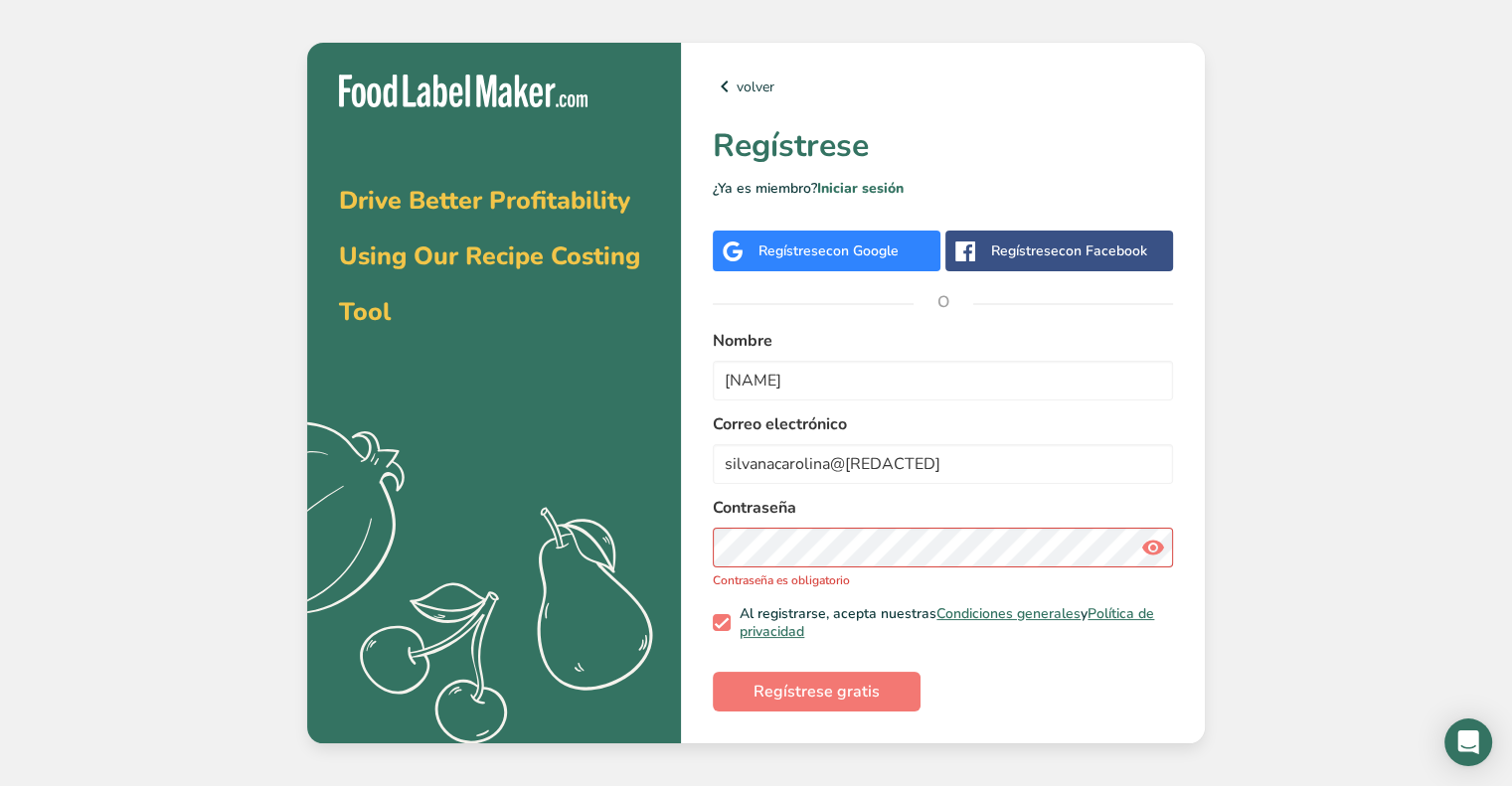 click on "Drive Better Profitability Using Our Recipe Costing Tool   .a{fill:#f5f3ed;}
volver
Regístrese
¿Ya es miembro?
Iniciar sesión
Regístrese  con Google
Regístrese  con Facebook   O   Nombre [NAME]   Correo electrónico silvanacarolina@[REDACTED]   Contraseña  Contraseña es obligatorio
Al registrarse, acepta nuestras
Condiciones generales
y
Política de privacidad
Regístrese gratis" at bounding box center (756, 393) 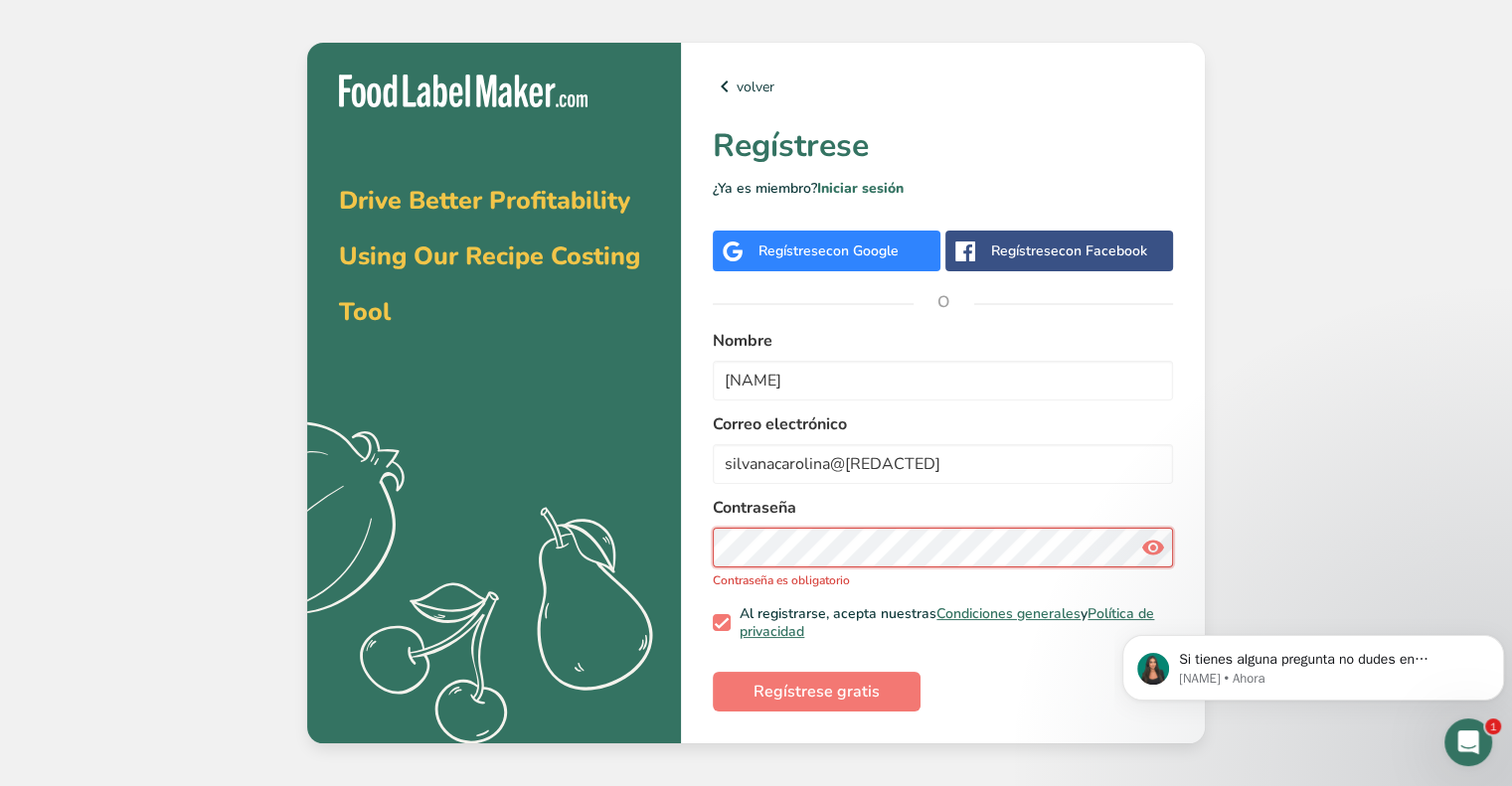 scroll, scrollTop: 0, scrollLeft: 0, axis: both 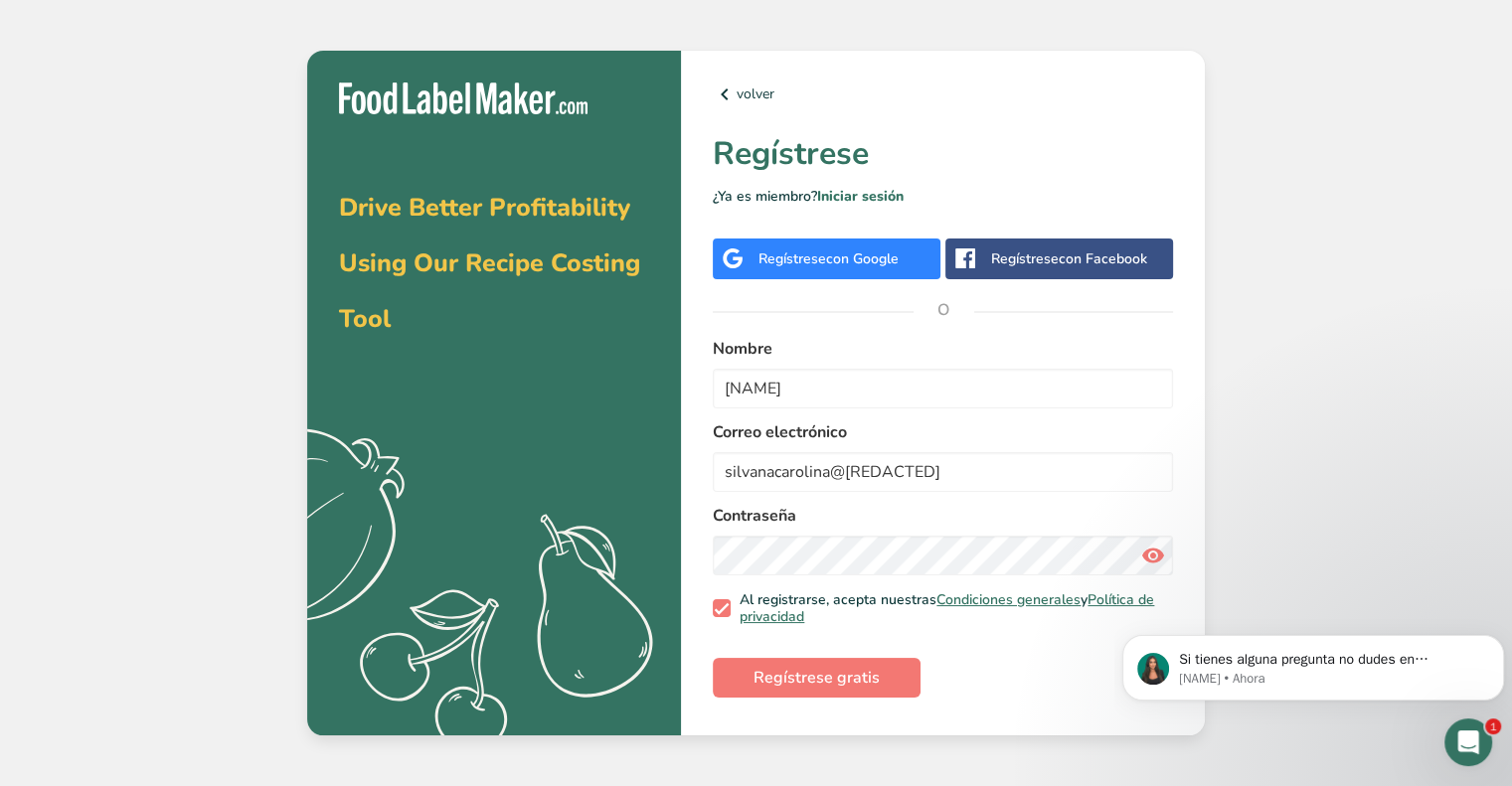 click at bounding box center [1153, 555] 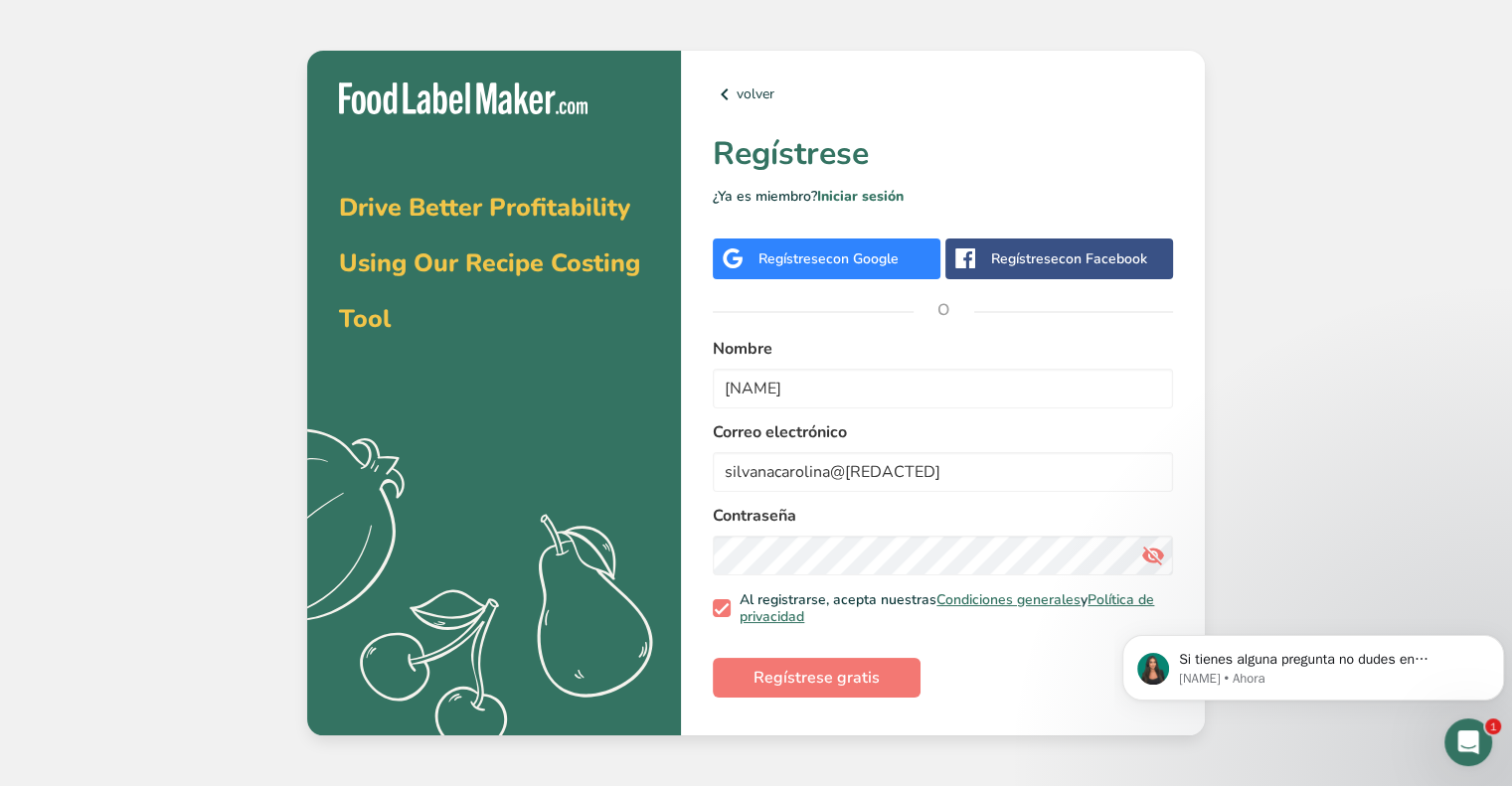 click at bounding box center (1153, 555) 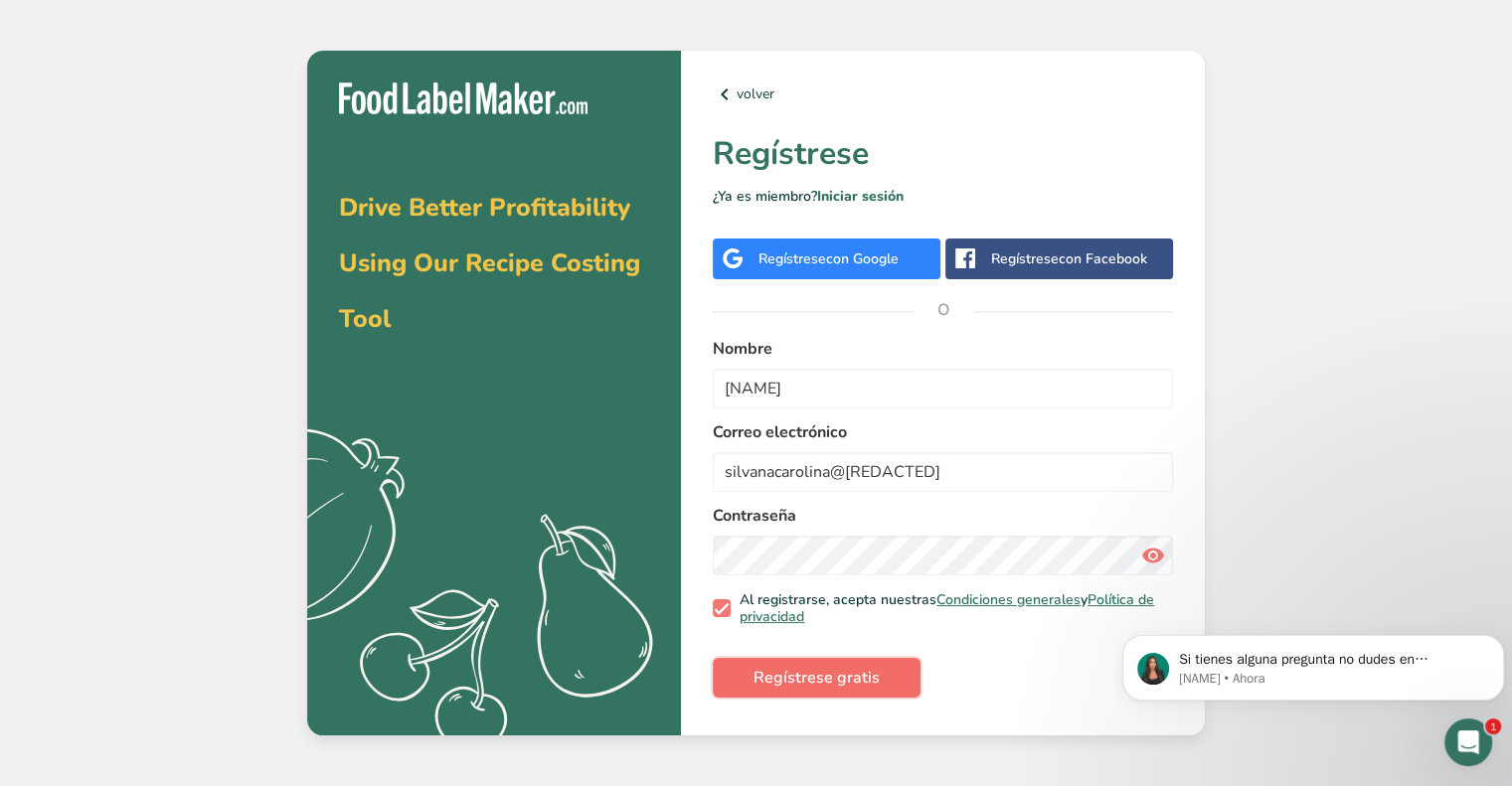 click on "Regístrese gratis" at bounding box center (816, 678) 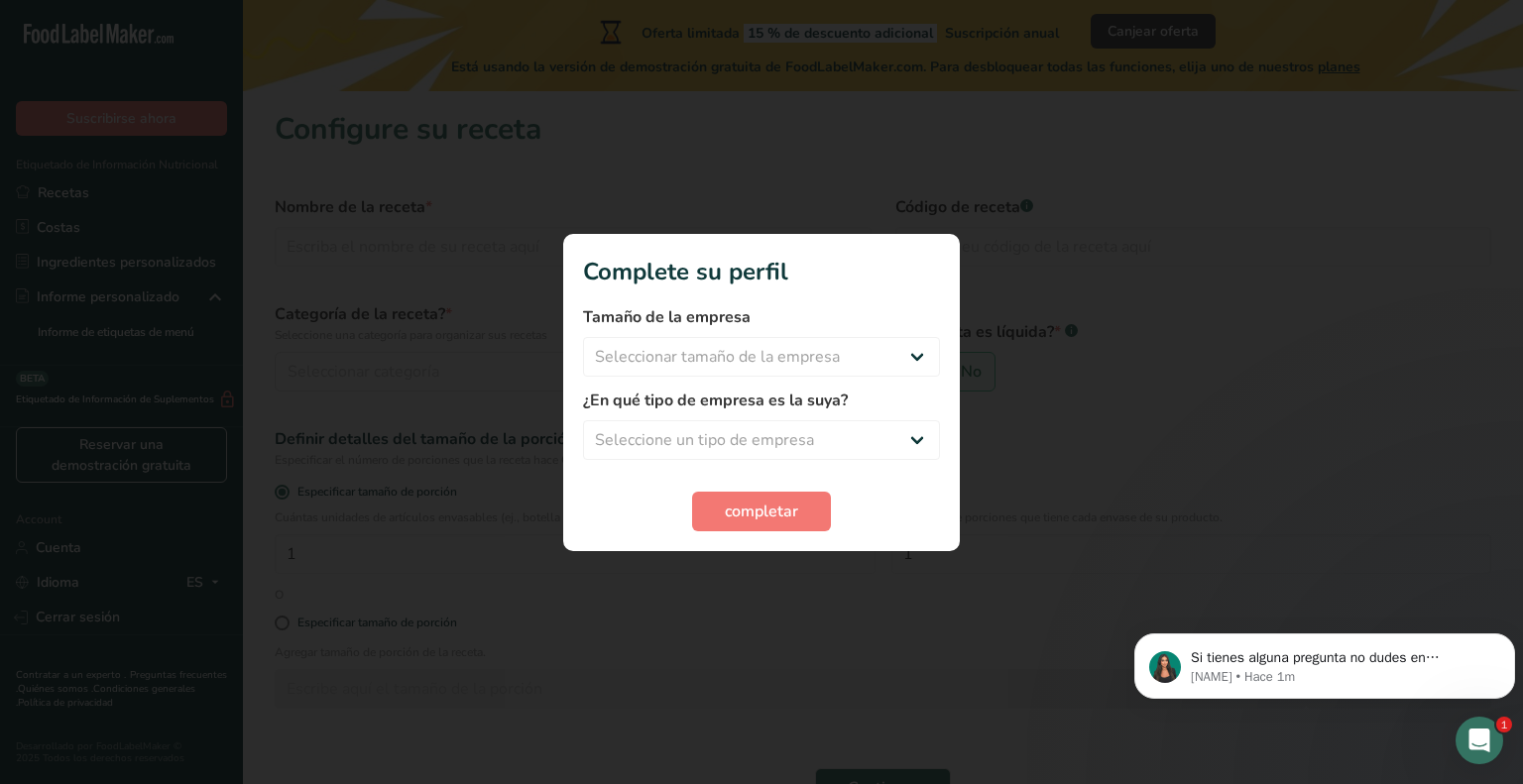 click at bounding box center (762, 392) 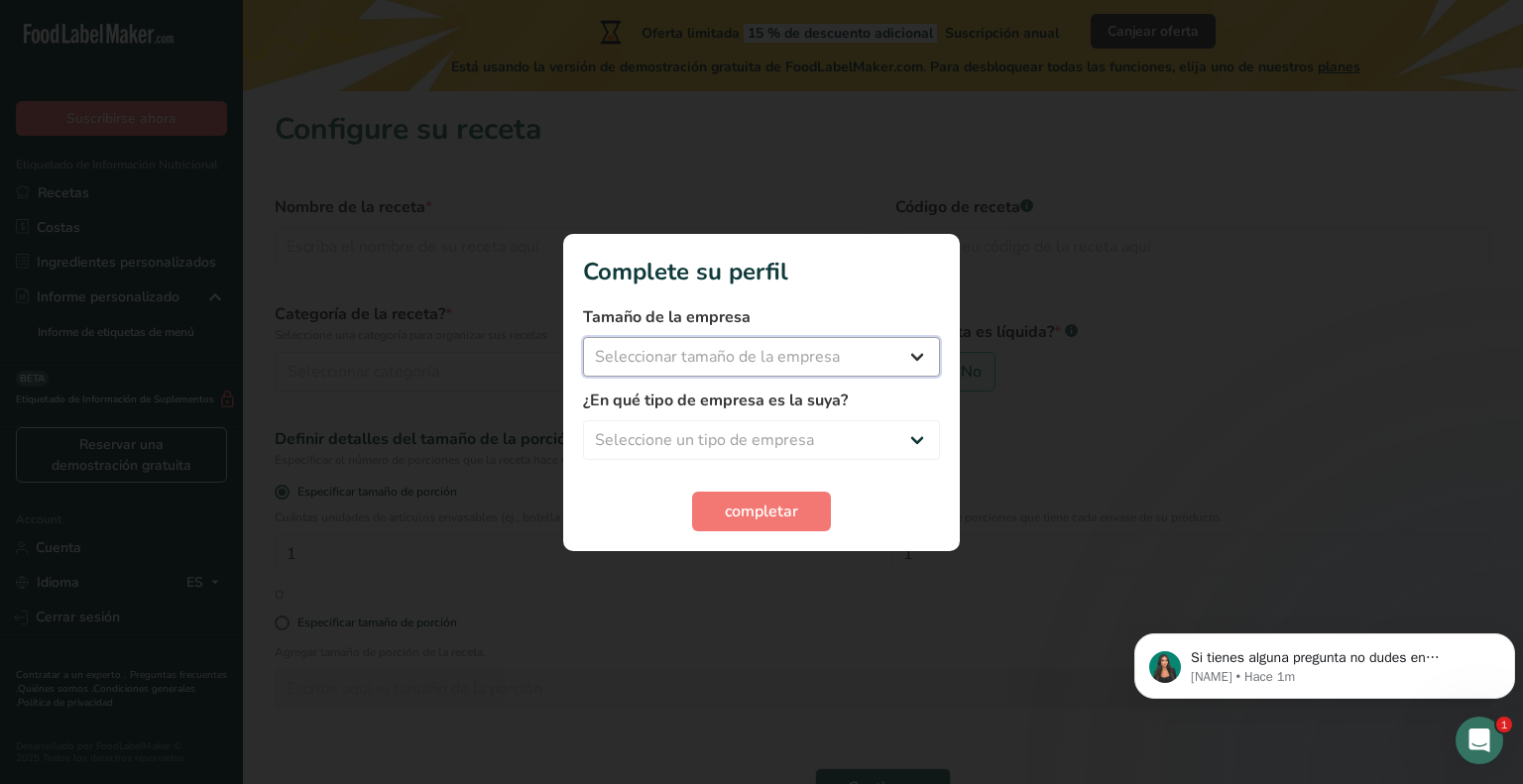 click on "Seleccionar tamaño de la empresa
Menos de 10 empleados
De 10 a 50 empleados
De 51 a 500 empleados
Más de 500 empleados" at bounding box center (762, 357) 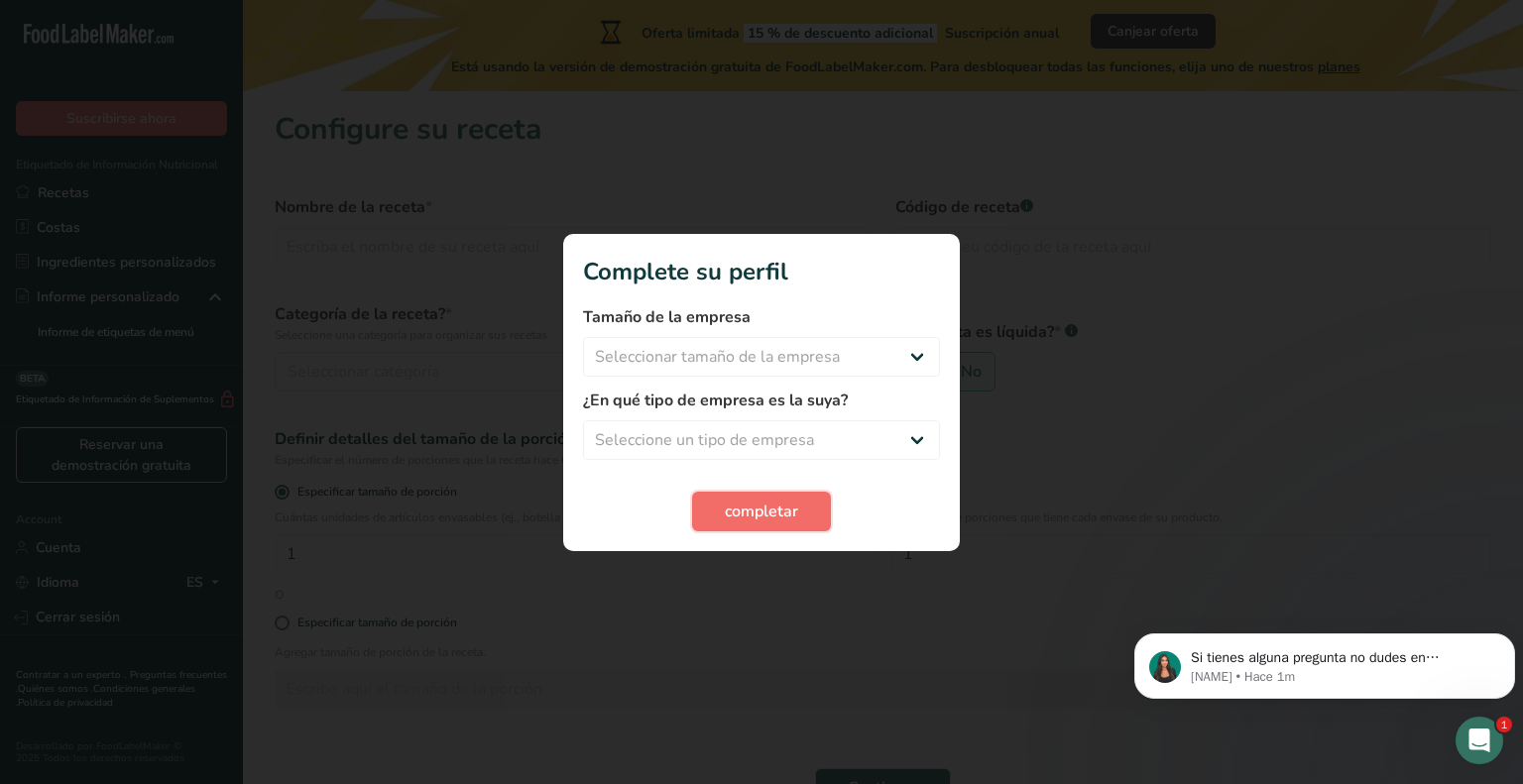 click on "completar" at bounding box center (762, 511) 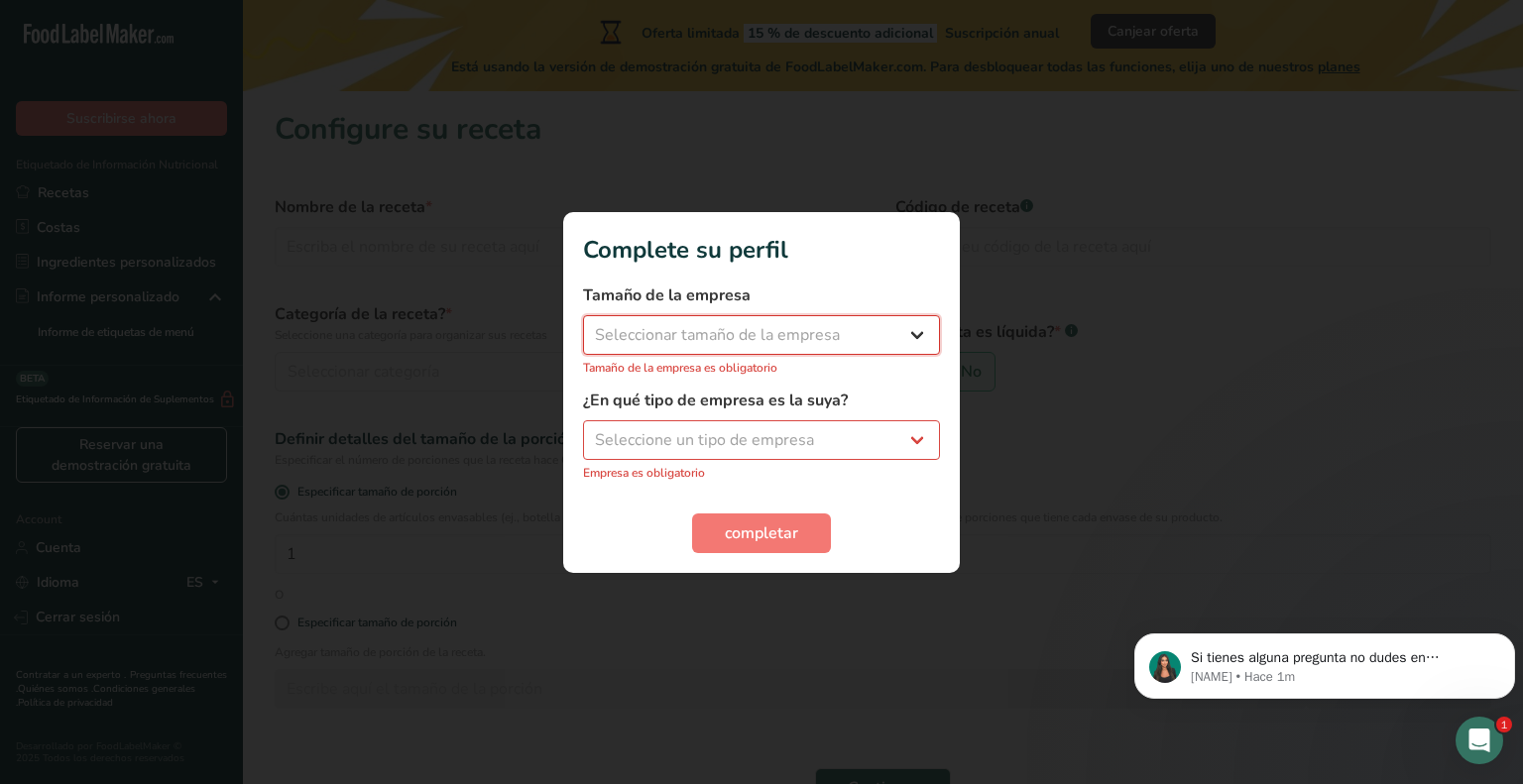 click on "Seleccionar tamaño de la empresa
Menos de 10 empleados
De 10 a 50 empleados
De 51 a 500 empleados
Más de 500 empleados" at bounding box center (762, 335) 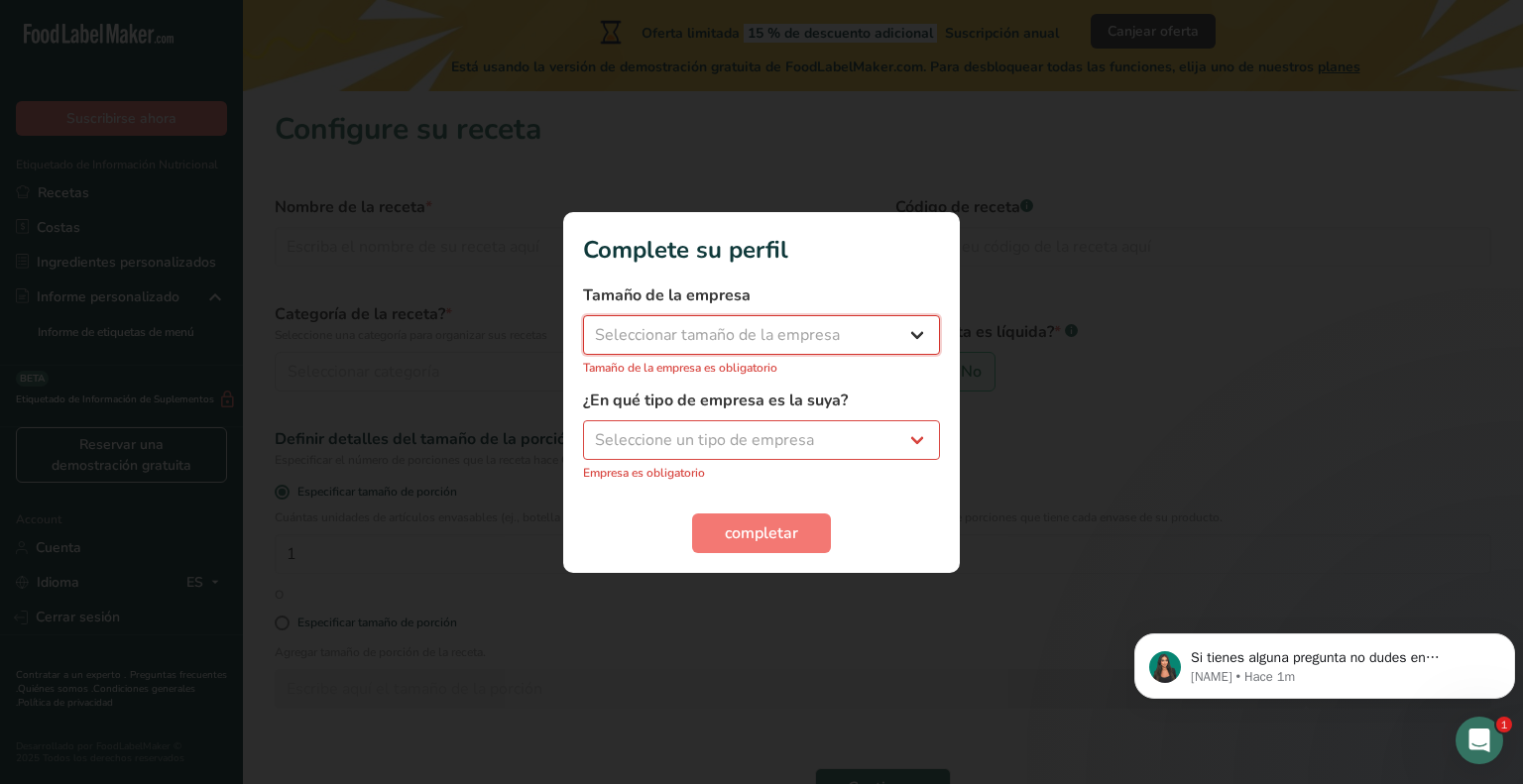 select on "1" 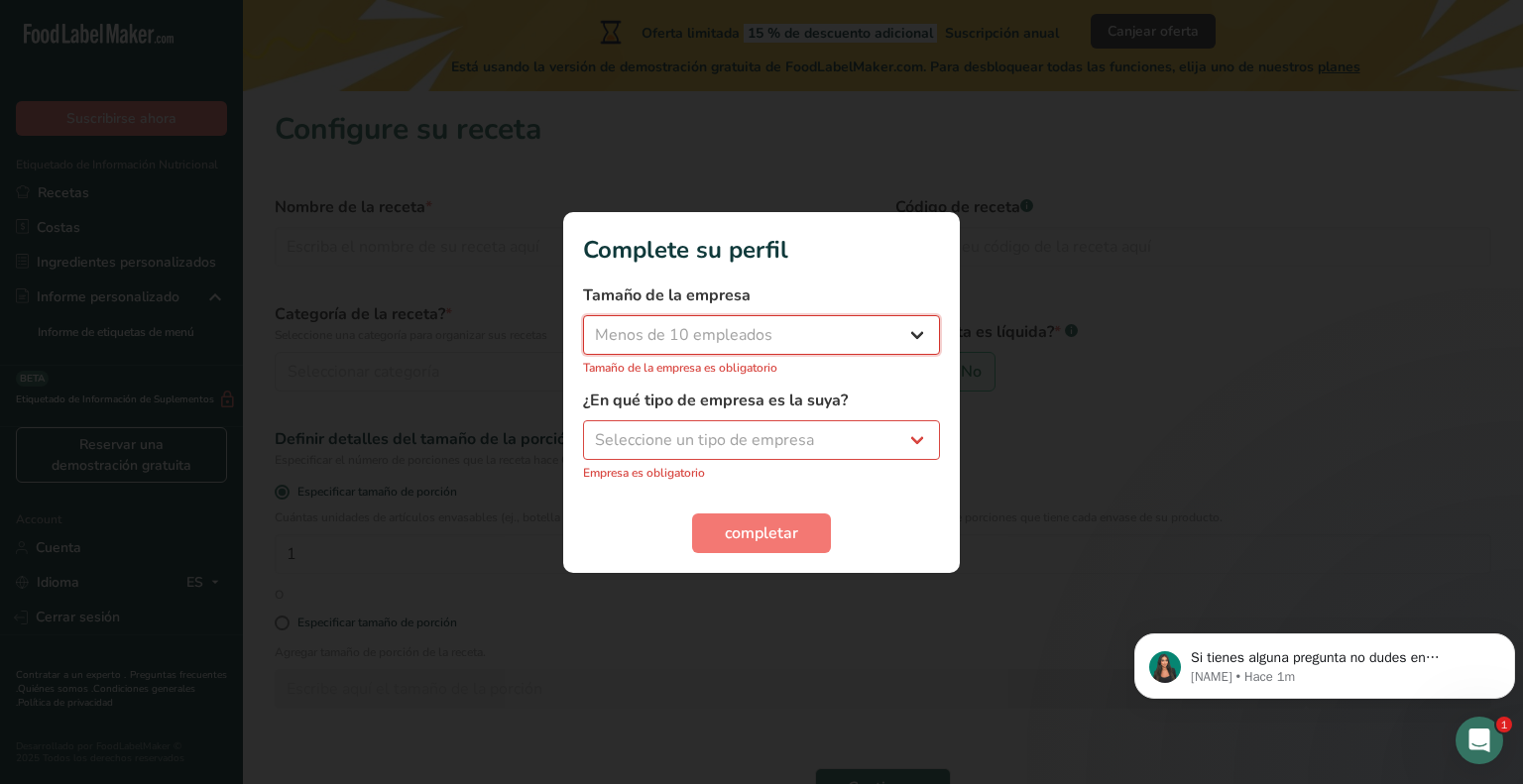 click on "Seleccionar tamaño de la empresa
Menos de 10 empleados
De 10 a 50 empleados
De 51 a 500 empleados
Más de 500 empleados" at bounding box center (762, 335) 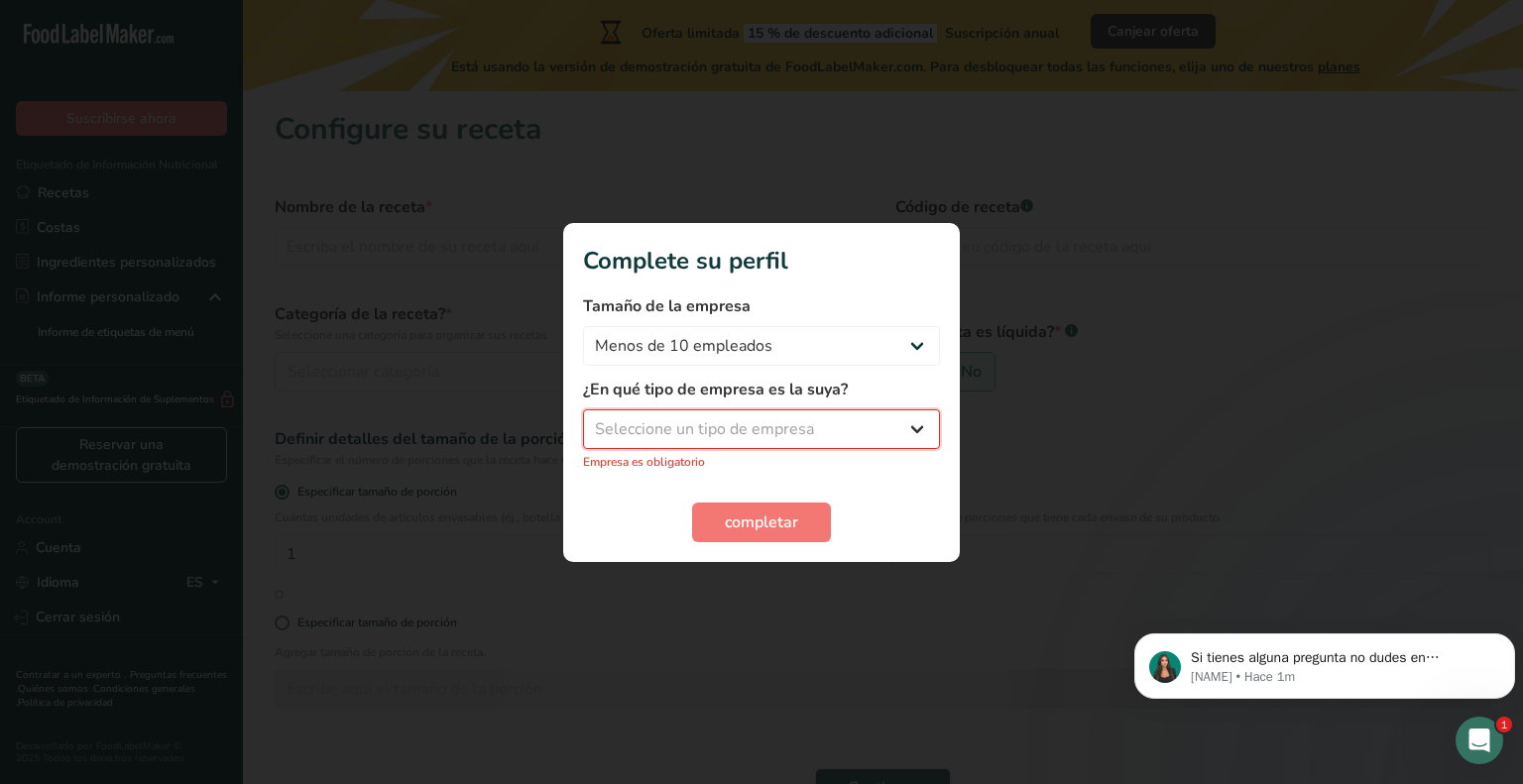 click on "Seleccione un tipo de empresa
Fabricante de alimentos envasados
Restaurante y cafetería
Panadería
Empresa de comidas preparadas y cáterin
Nutricionista
Bloguero gastronómico
Entrenador personal
Otro" at bounding box center [762, 429] 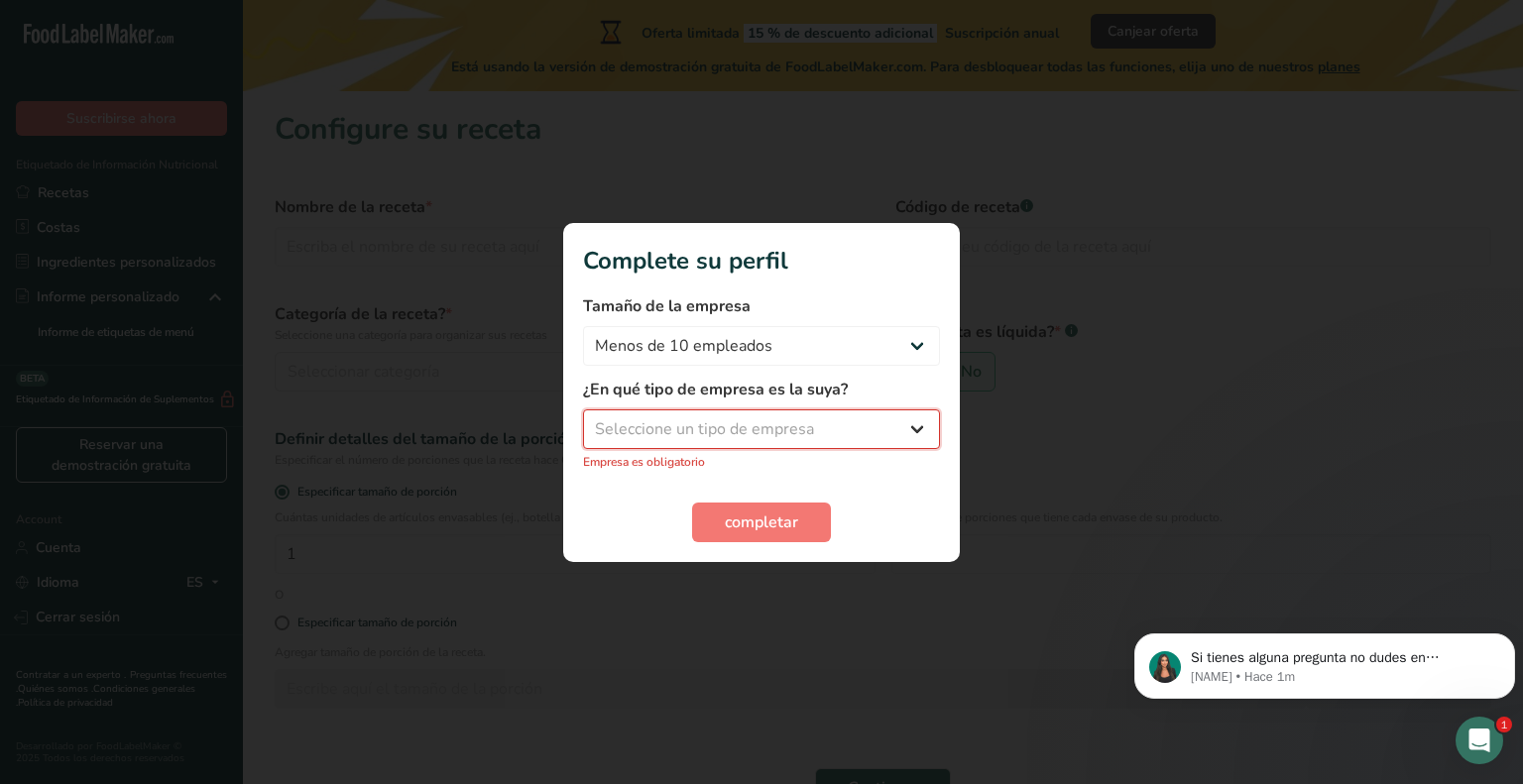 select on "8" 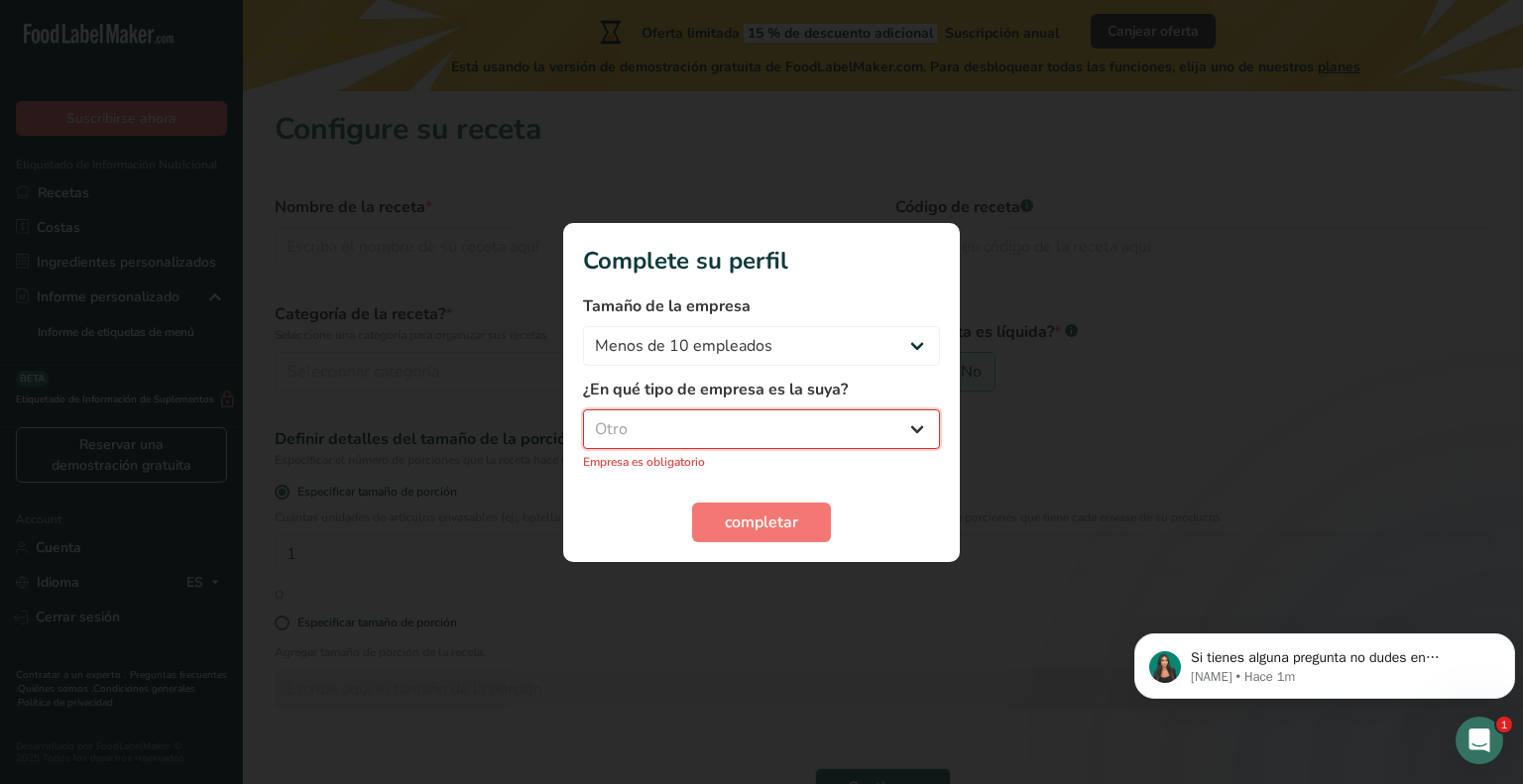 click on "Seleccione un tipo de empresa
Fabricante de alimentos envasados
Restaurante y cafetería
Panadería
Empresa de comidas preparadas y cáterin
Nutricionista
Bloguero gastronómico
Entrenador personal
Otro" at bounding box center (762, 429) 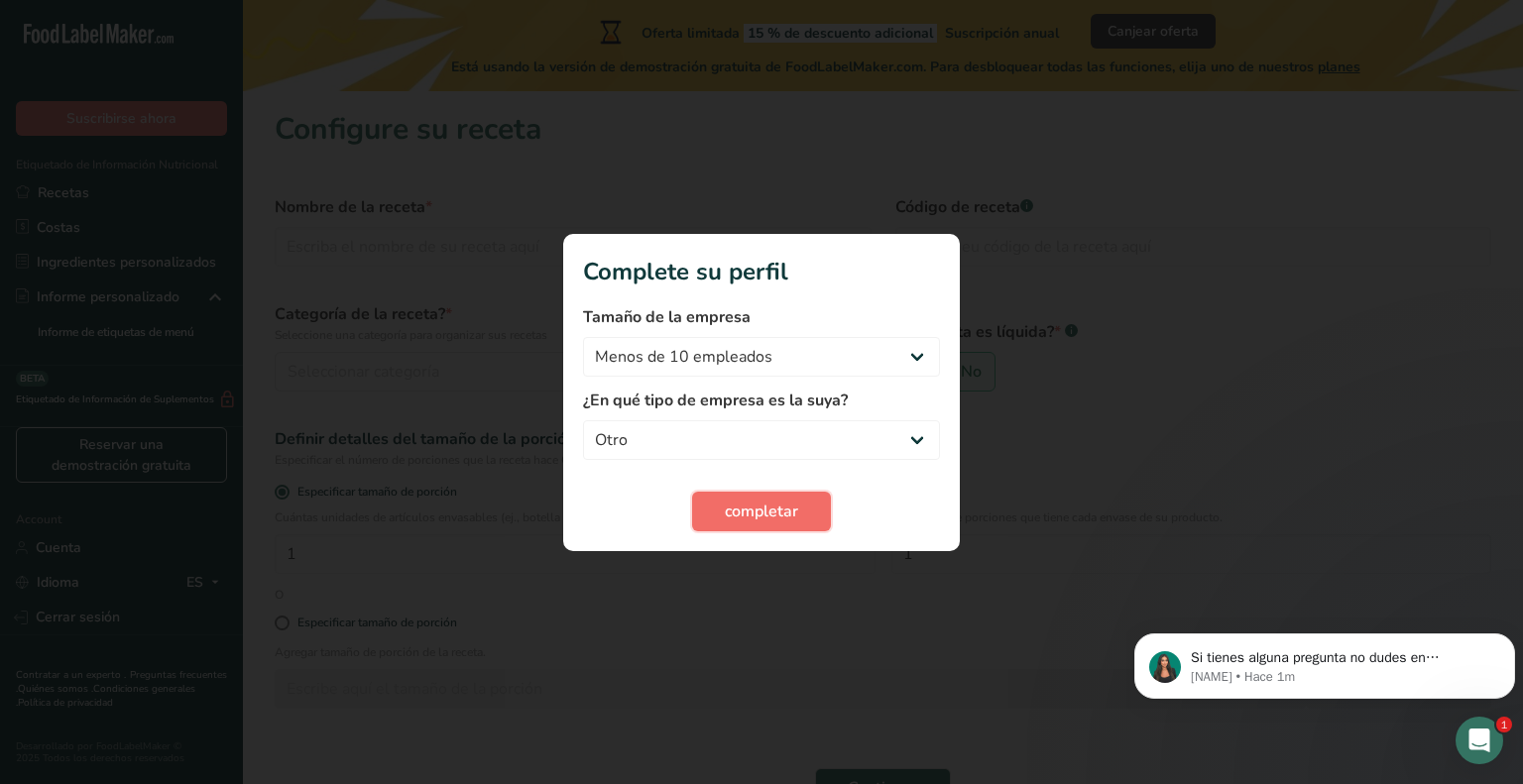 click on "completar" at bounding box center (762, 511) 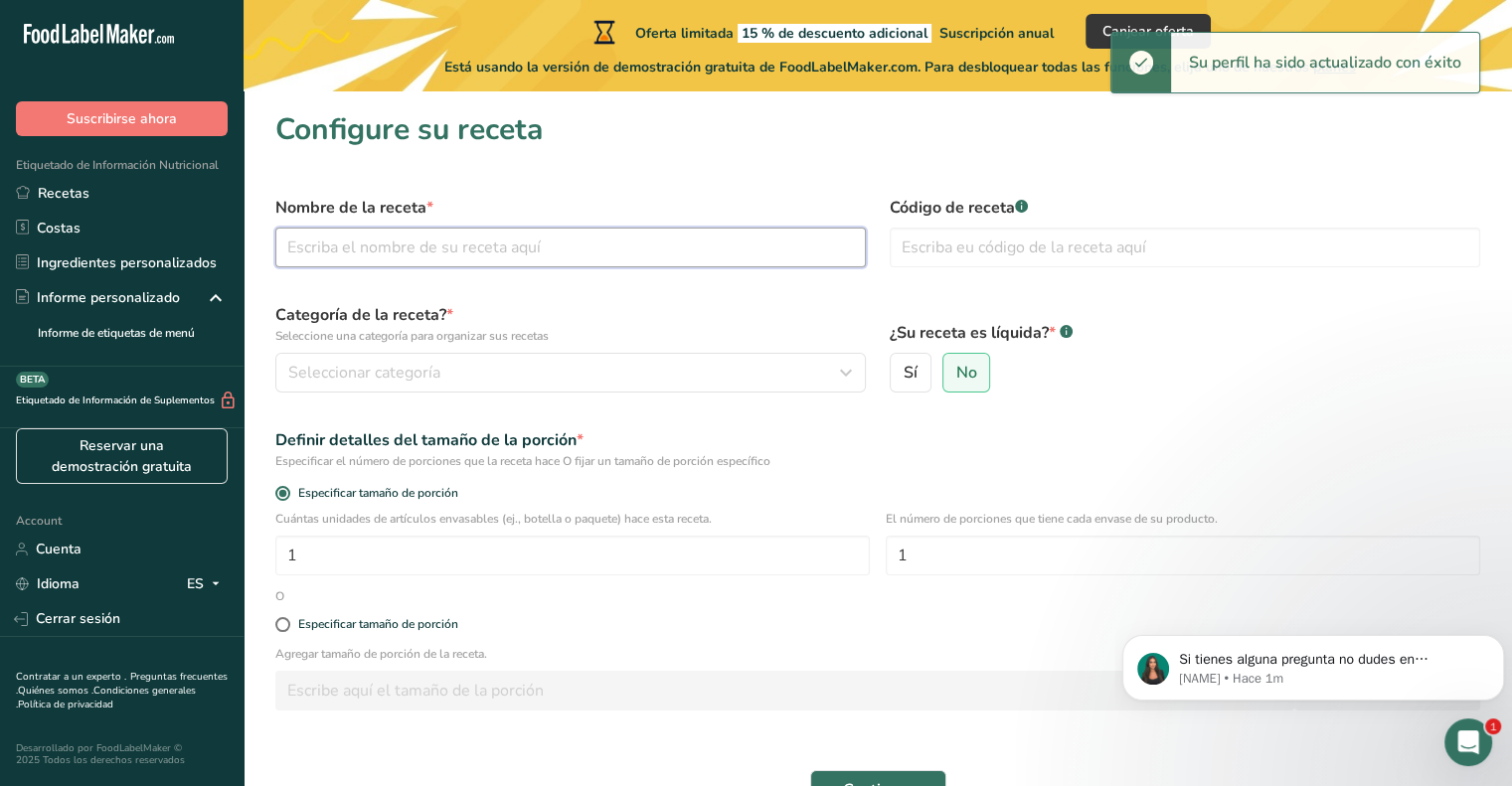 click at bounding box center (571, 247) 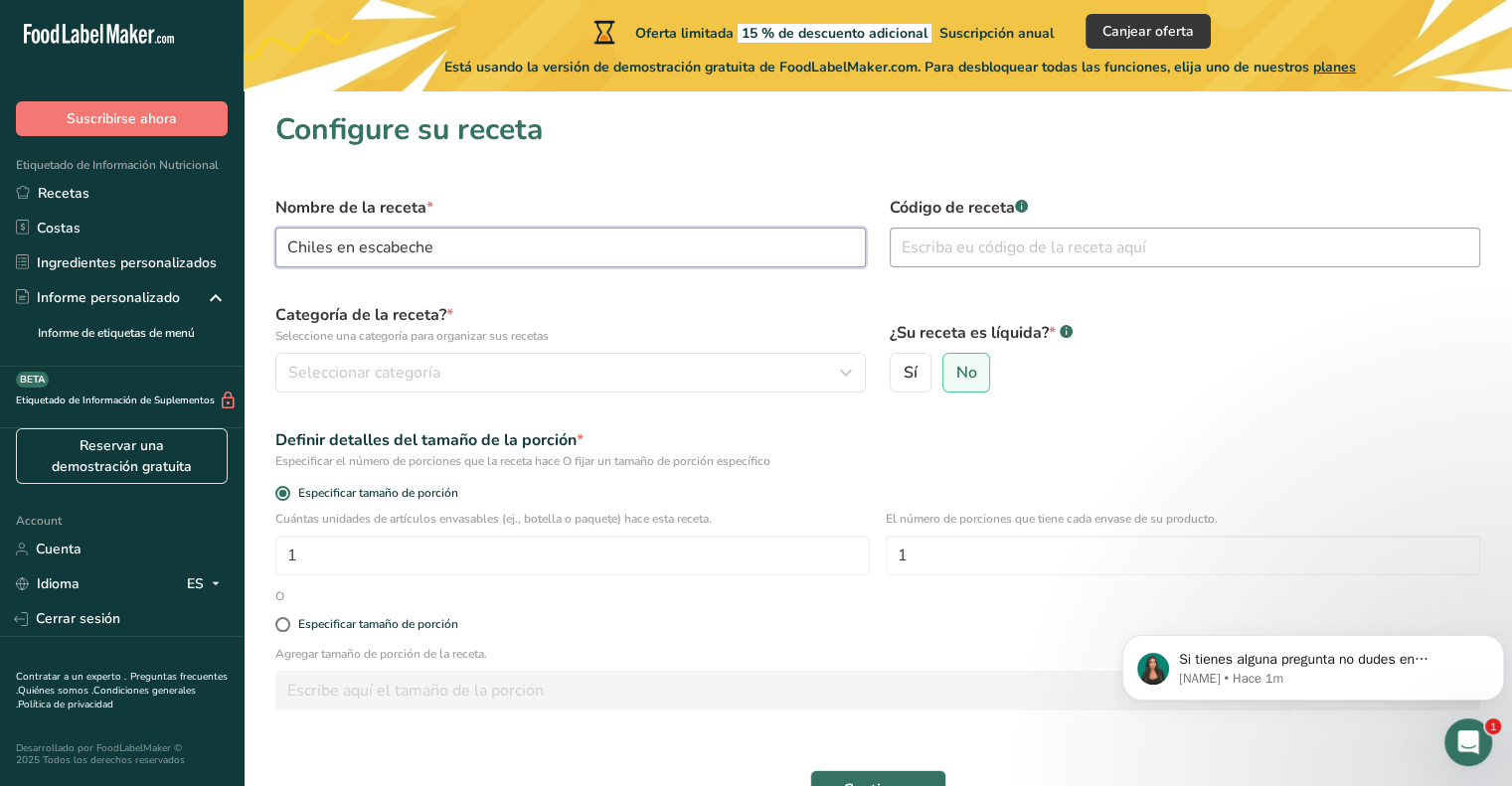 type on "Chiles en escabeche" 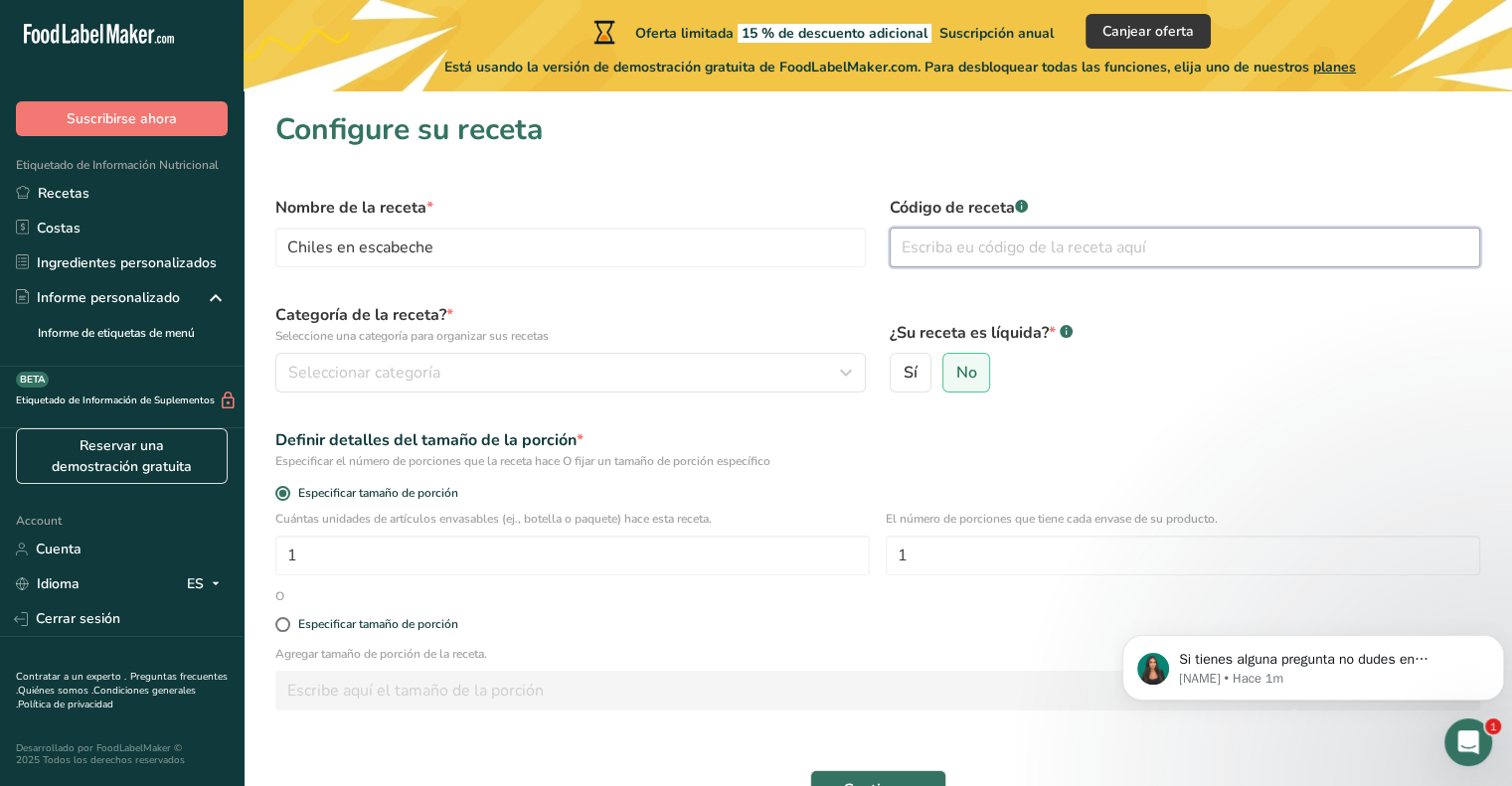 click at bounding box center [1185, 247] 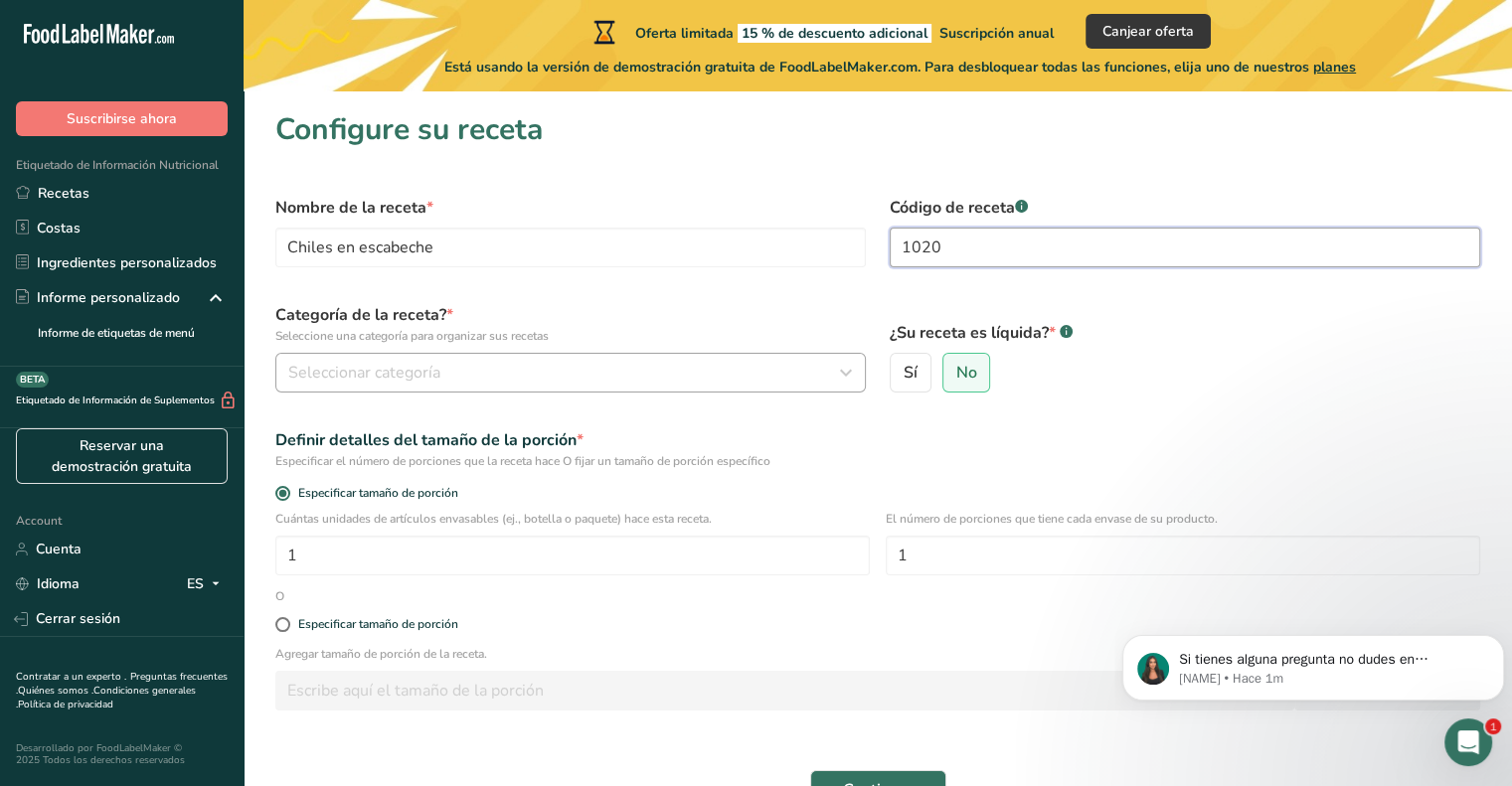 type on "1020" 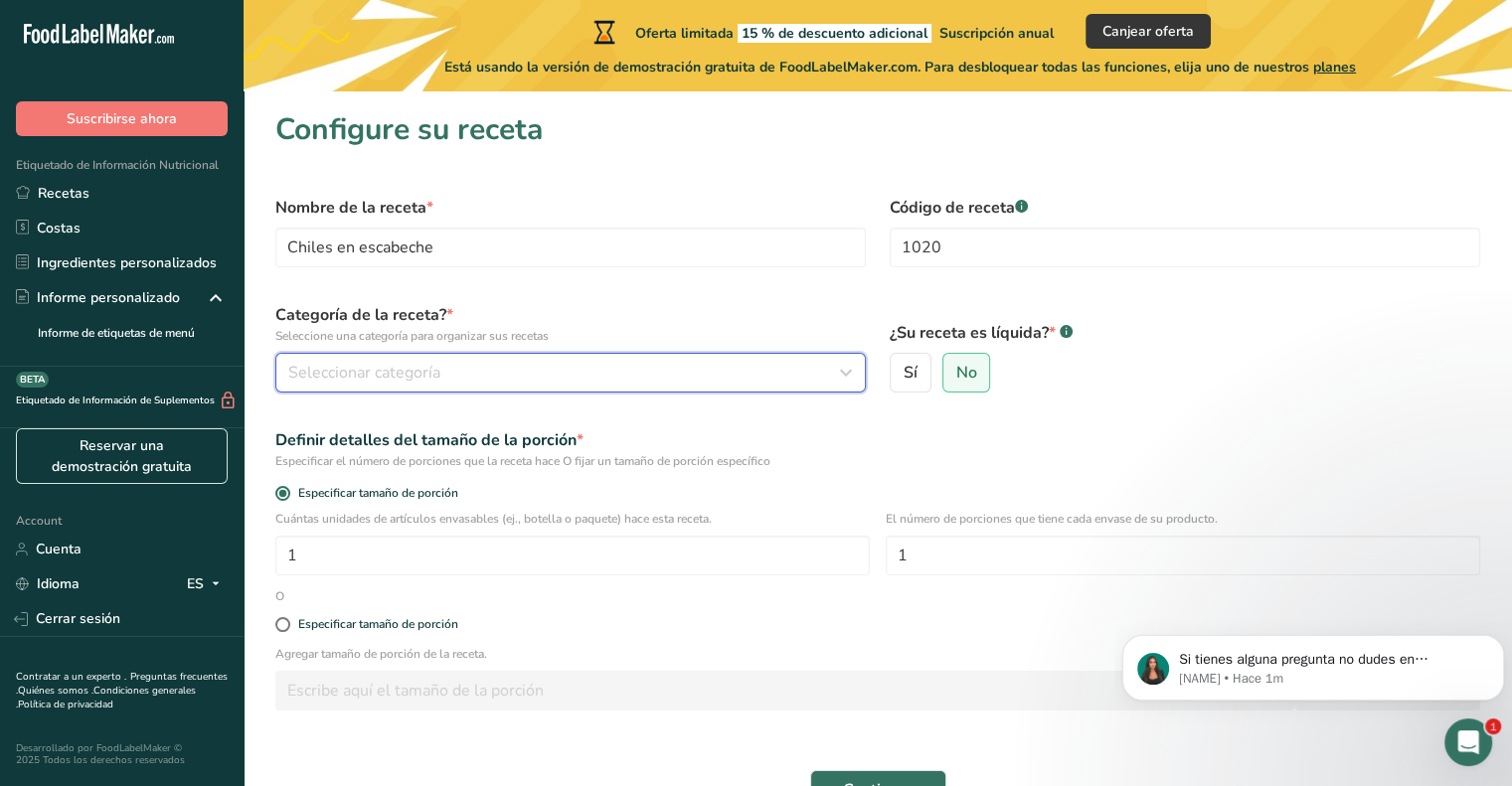 click on "Seleccionar categoría" at bounding box center (565, 373) 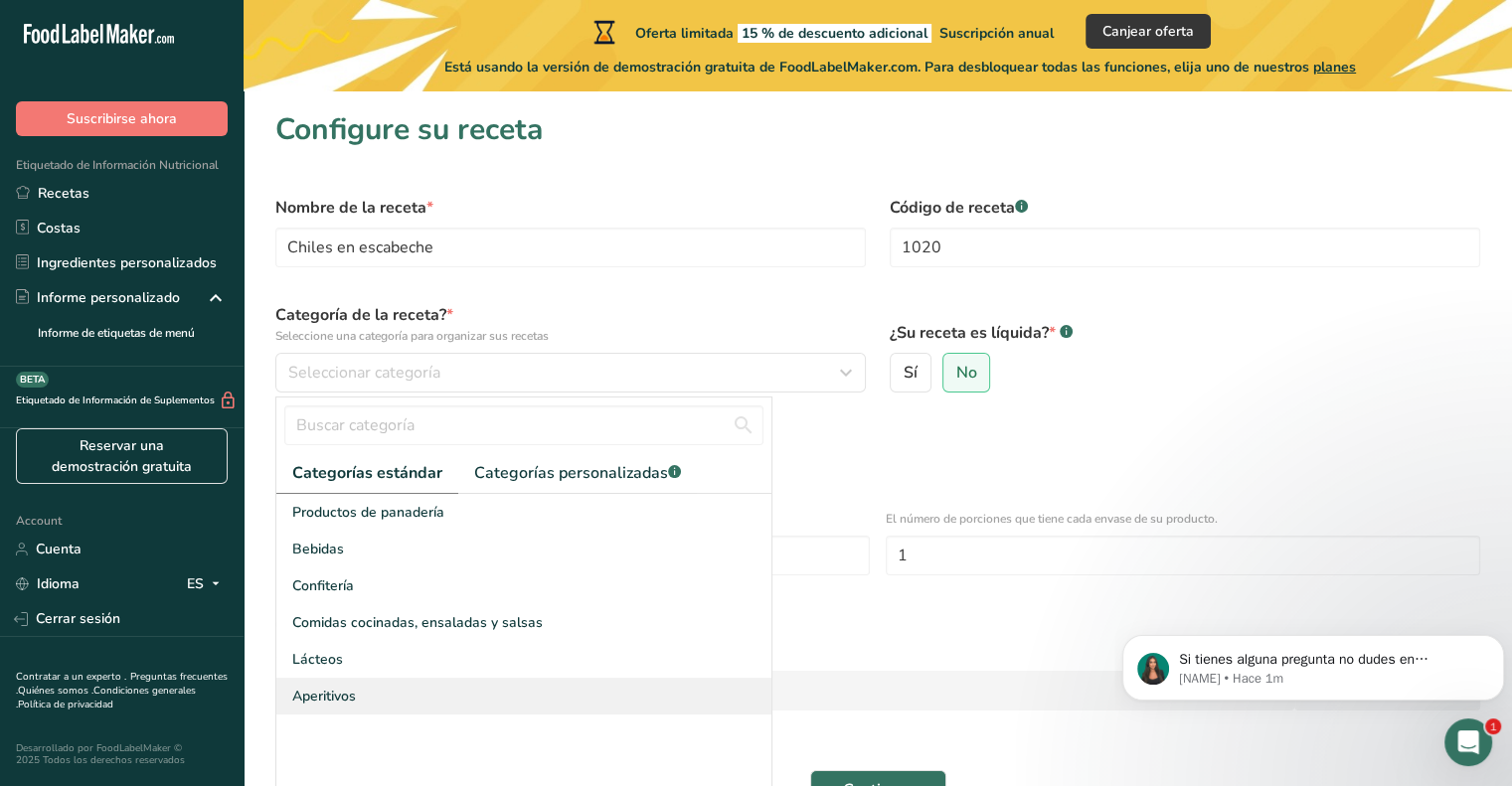 click on "Aperitivos" at bounding box center (524, 696) 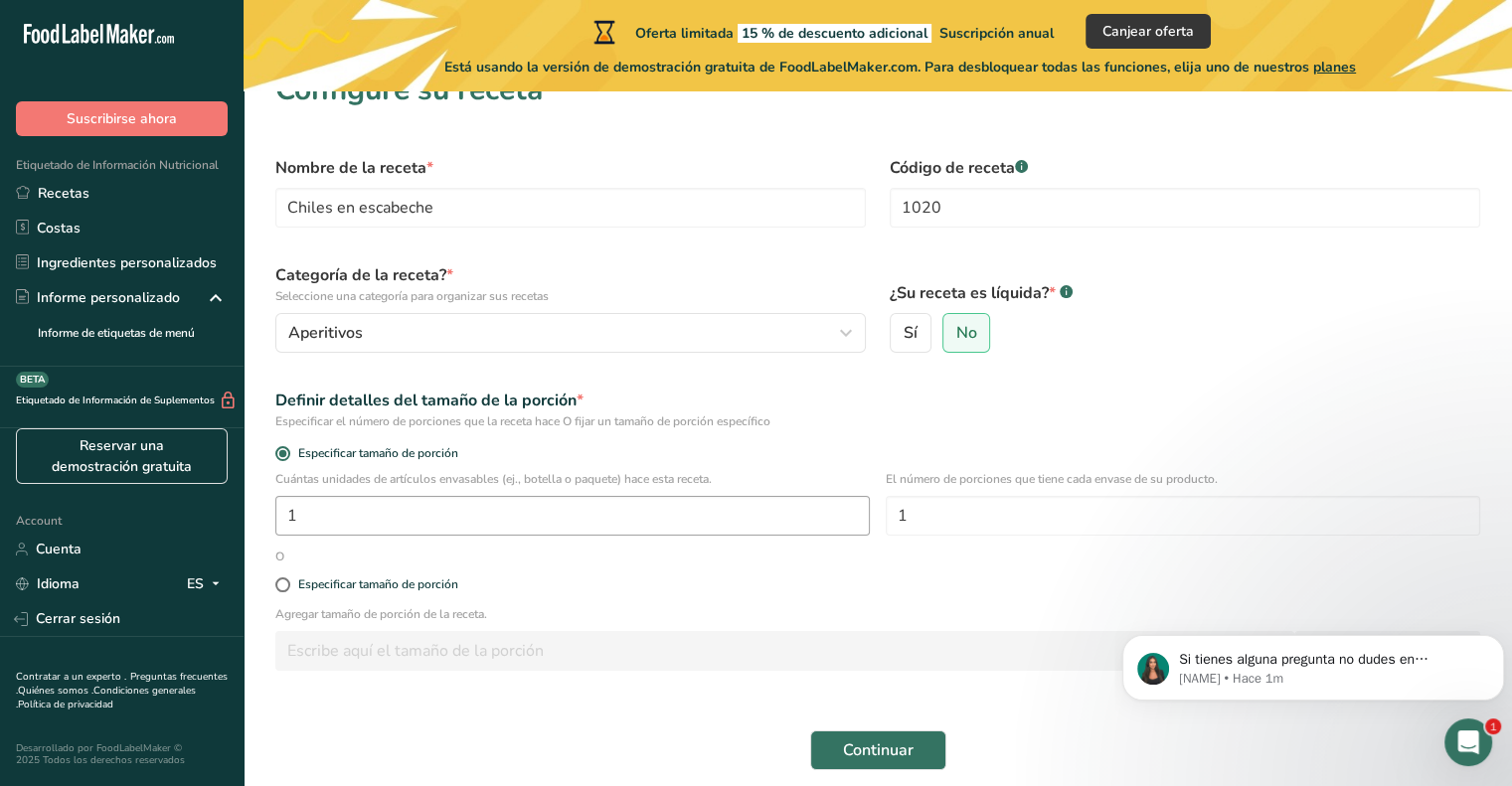 scroll, scrollTop: 44, scrollLeft: 0, axis: vertical 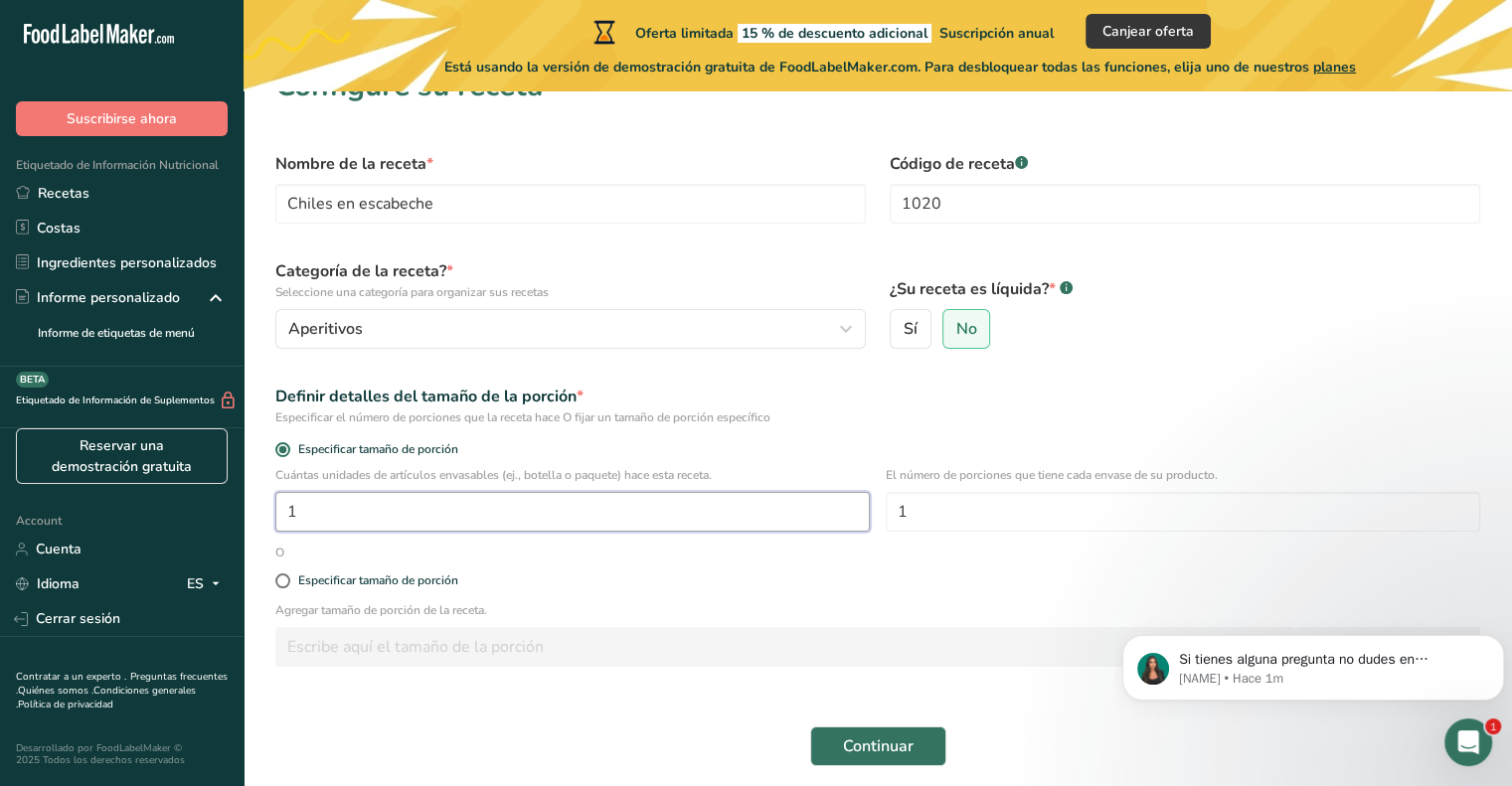 click on "1" at bounding box center [573, 512] 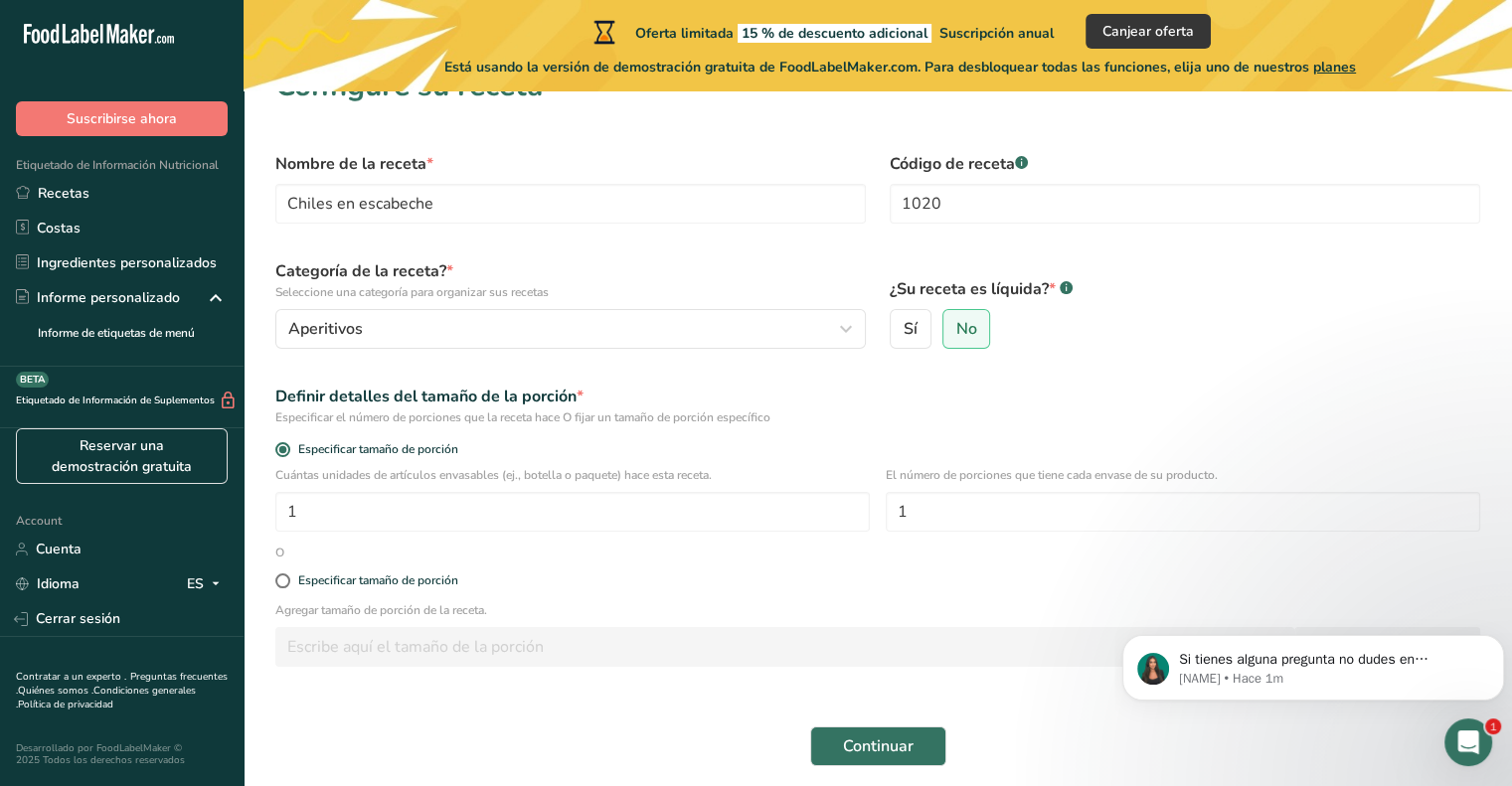 click on "Nombre de la receta *   Chiles en escabeche
Código de receta
.a-a{fill:#347362;}.b-a{fill:#fff;}           1020
Categoría de la receta? *
Seleccione una categoría para organizar sus recetas
Aperitivos
Categorías estándar
Categorías personalizadas
.a-a{fill:#347362;}.b-a{fill:#fff;}
Productos de panadería
Bebidas
Confitería
Comidas cocinadas, ensaladas y salsas
Lácteos
Aperitivos
Añadir nueva categoría
¿Su receta es líquida? *   .a-a{fill:#347362;}.b-a{fill:#fff;}           Sí   No
Definir detalles del tamaño de la porción *
Especificar tamaño de porción
1     1
O" at bounding box center [878, 459] 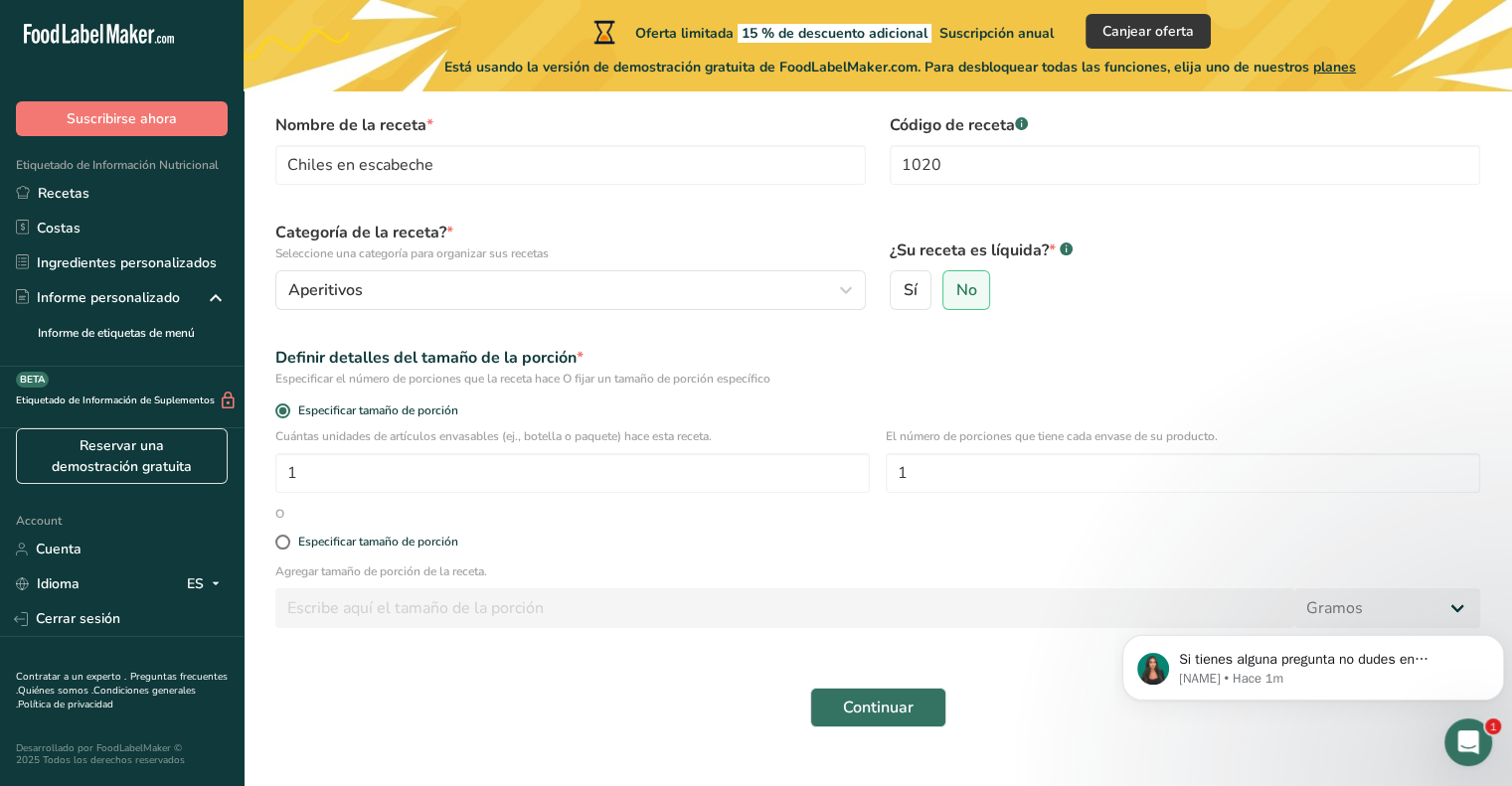 scroll, scrollTop: 119, scrollLeft: 0, axis: vertical 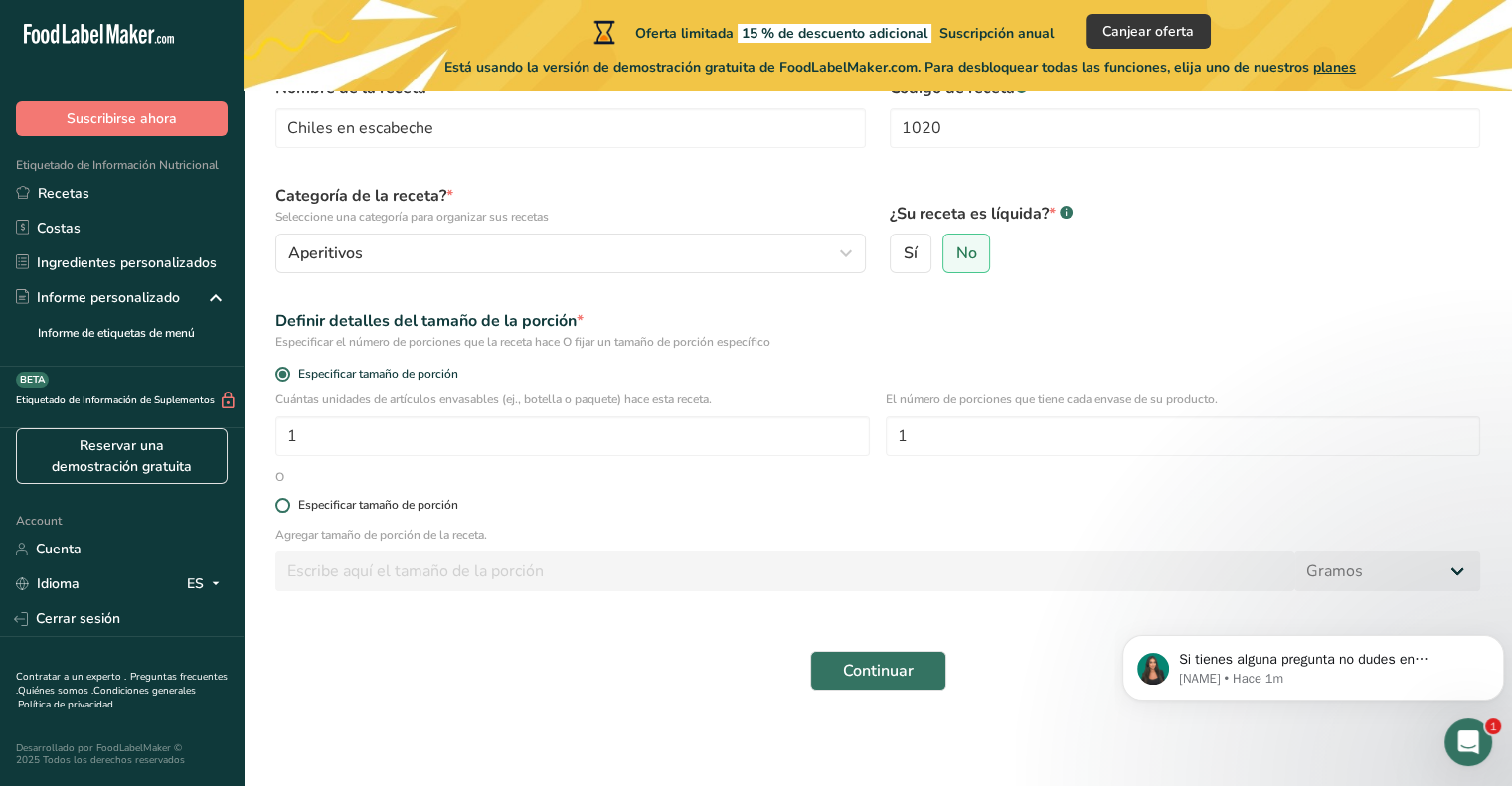click at bounding box center [282, 505] 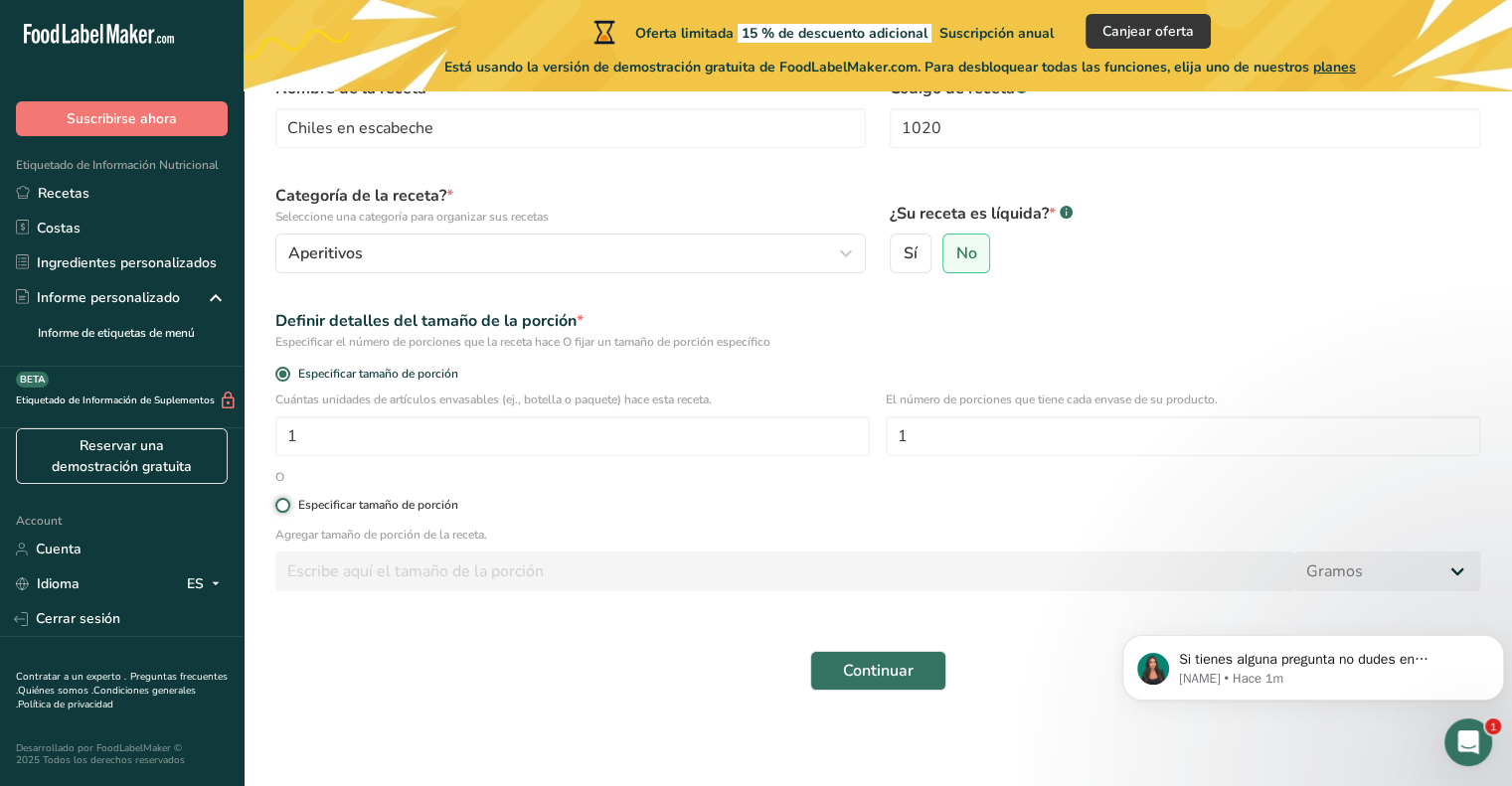 click on "Especificar tamaño de porción" at bounding box center (281, 505) 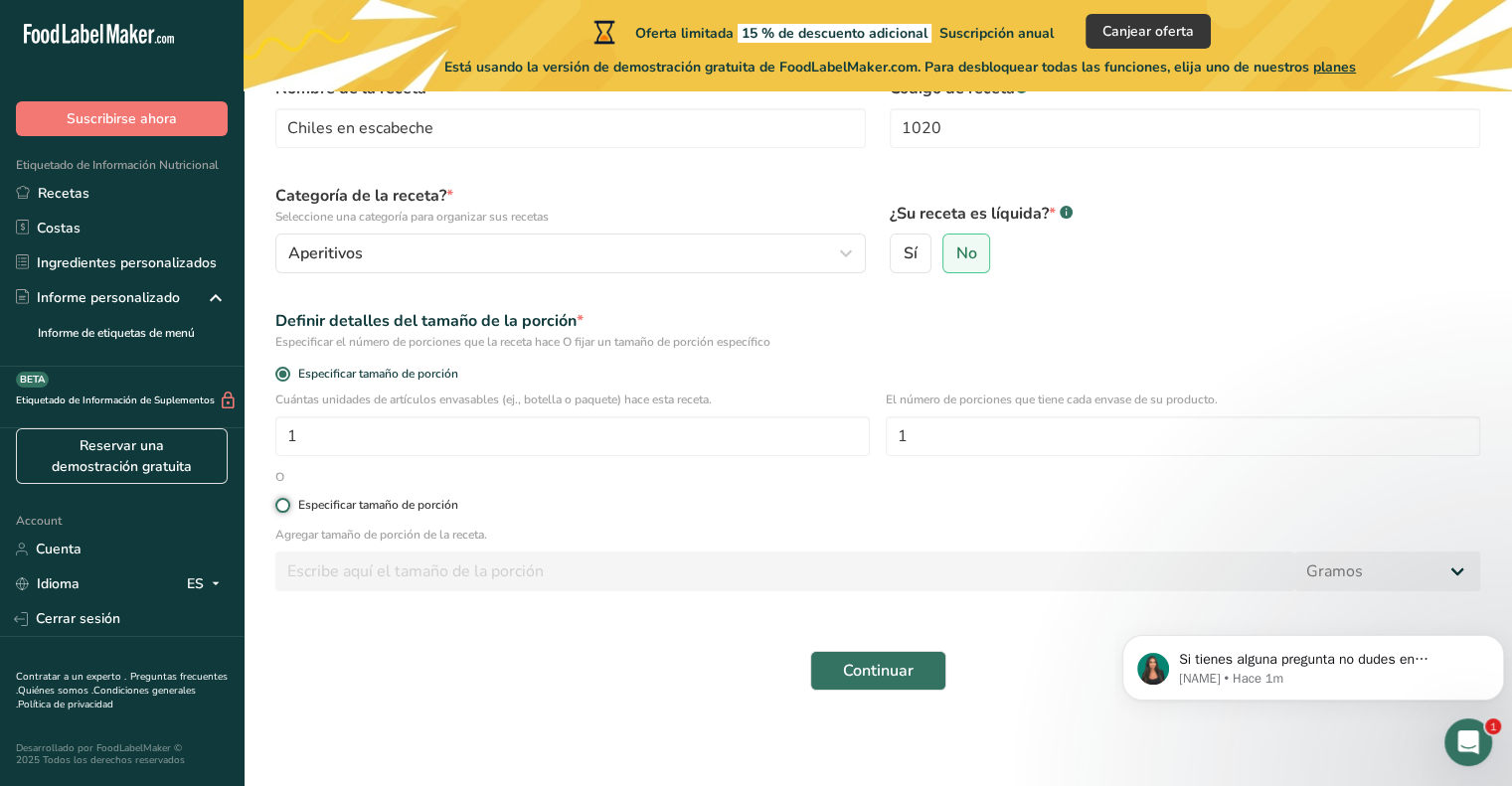 radio on "true" 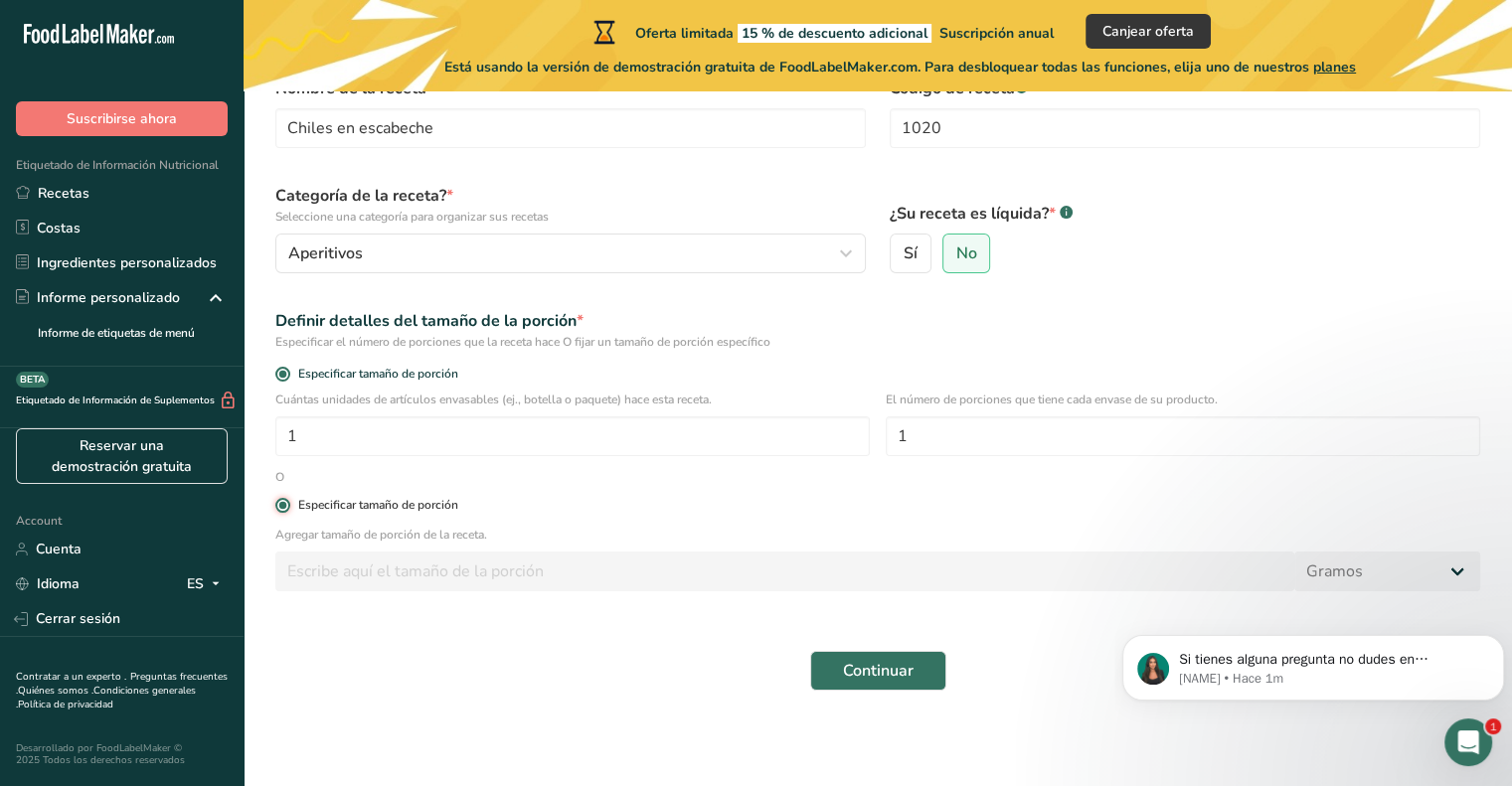 radio on "false" 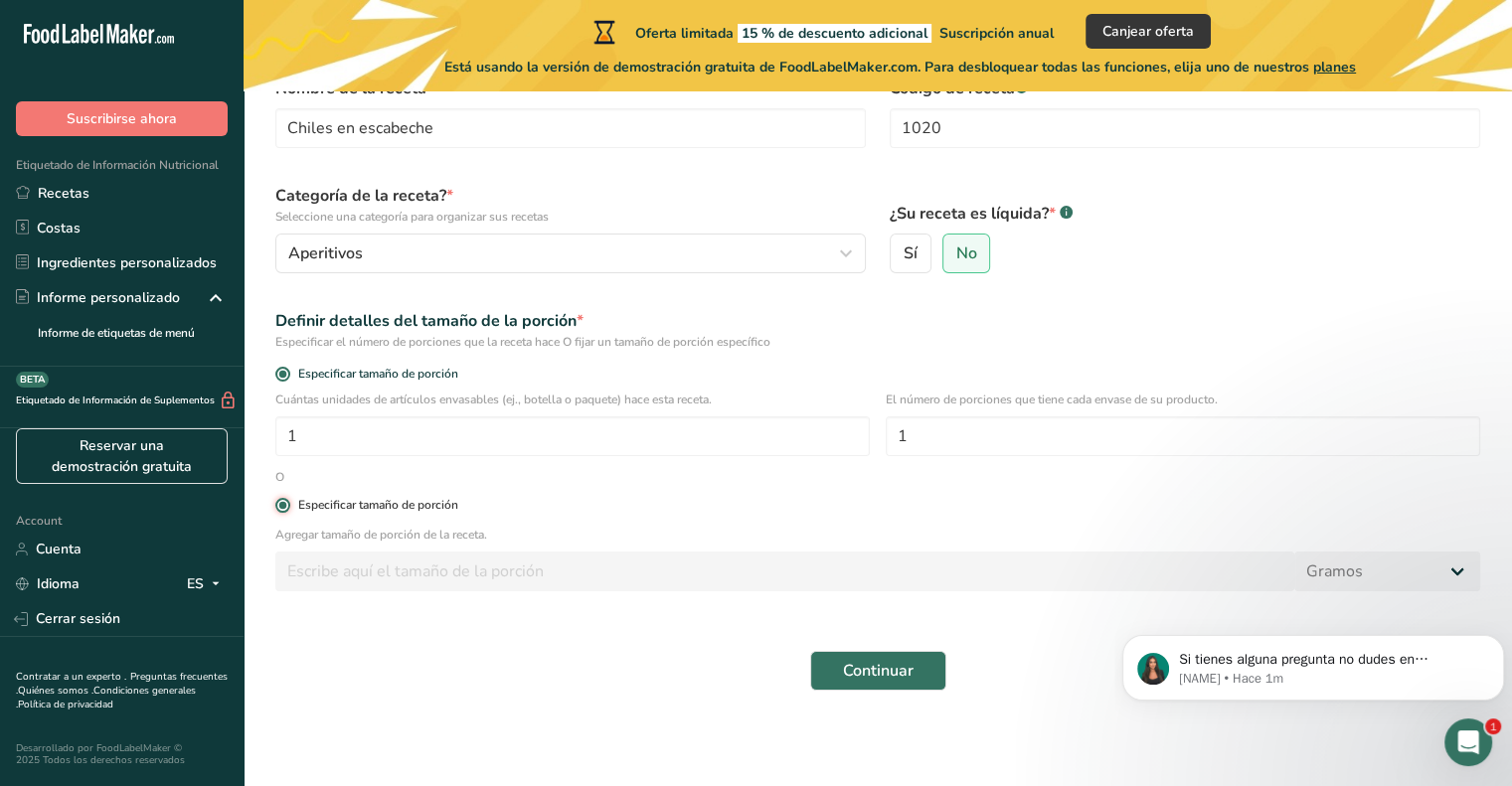 type 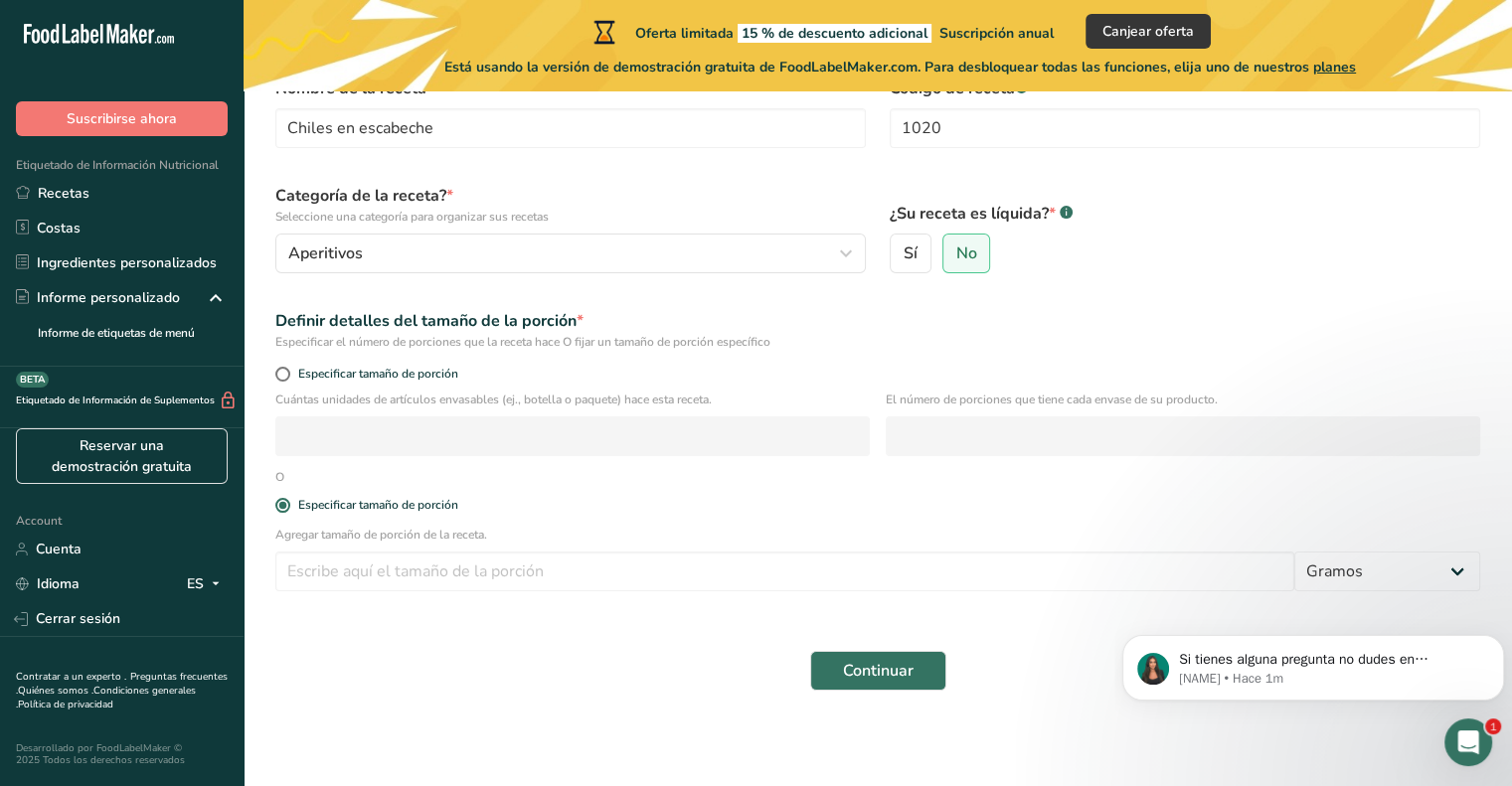 click on "O" at bounding box center (279, 477) 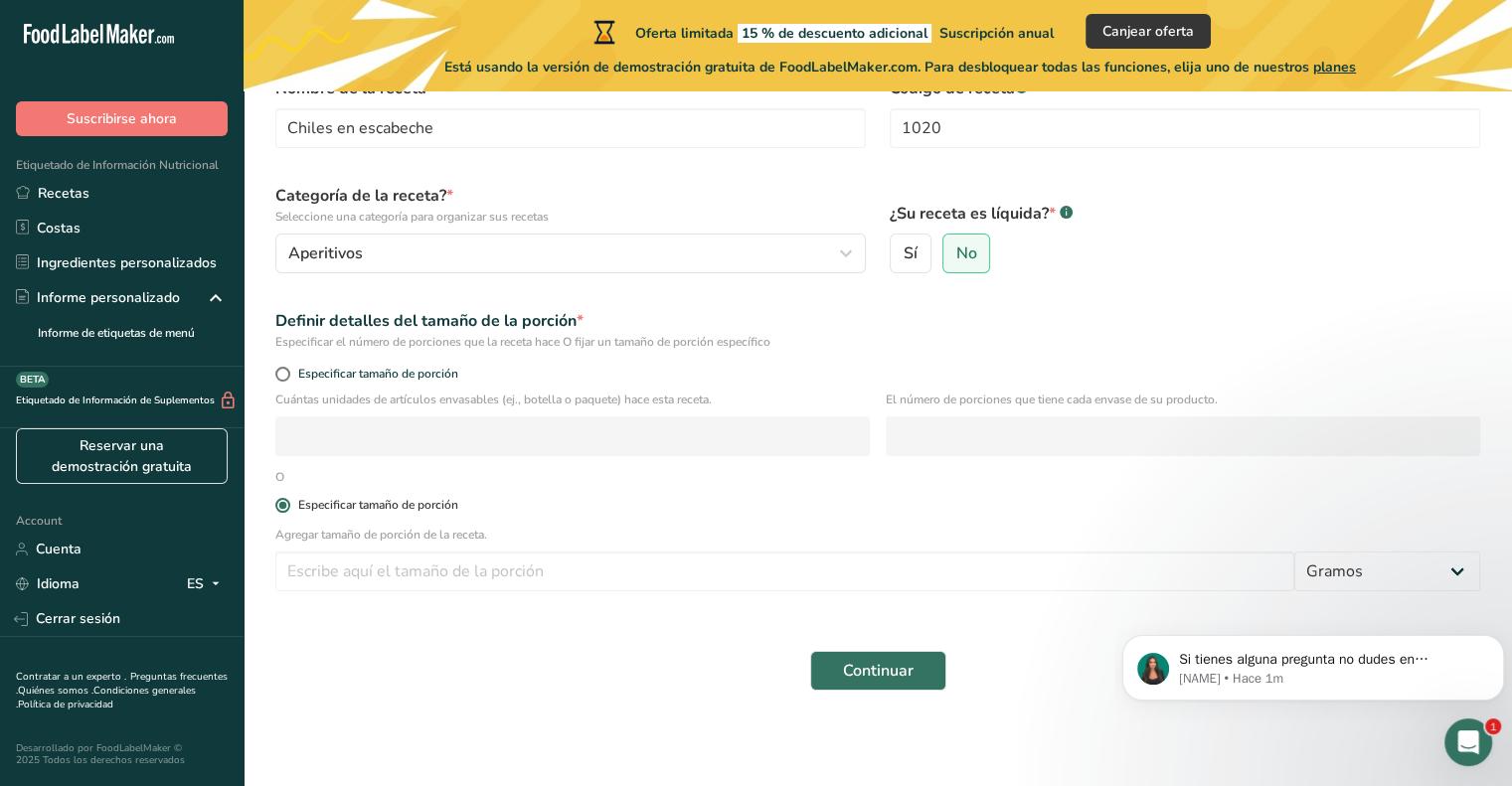 click at bounding box center (282, 505) 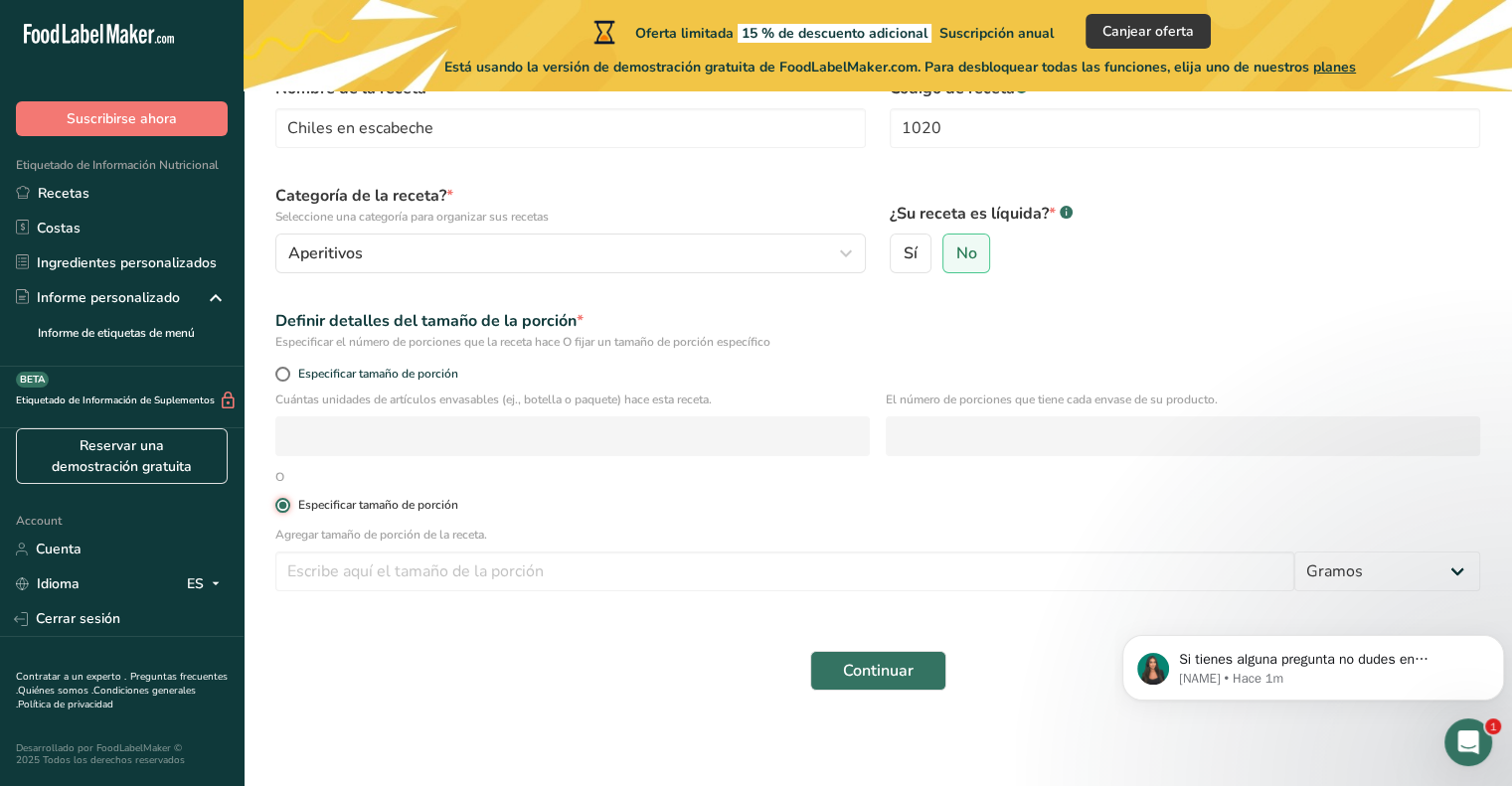 click on "Especificar tamaño de porción" at bounding box center [281, 505] 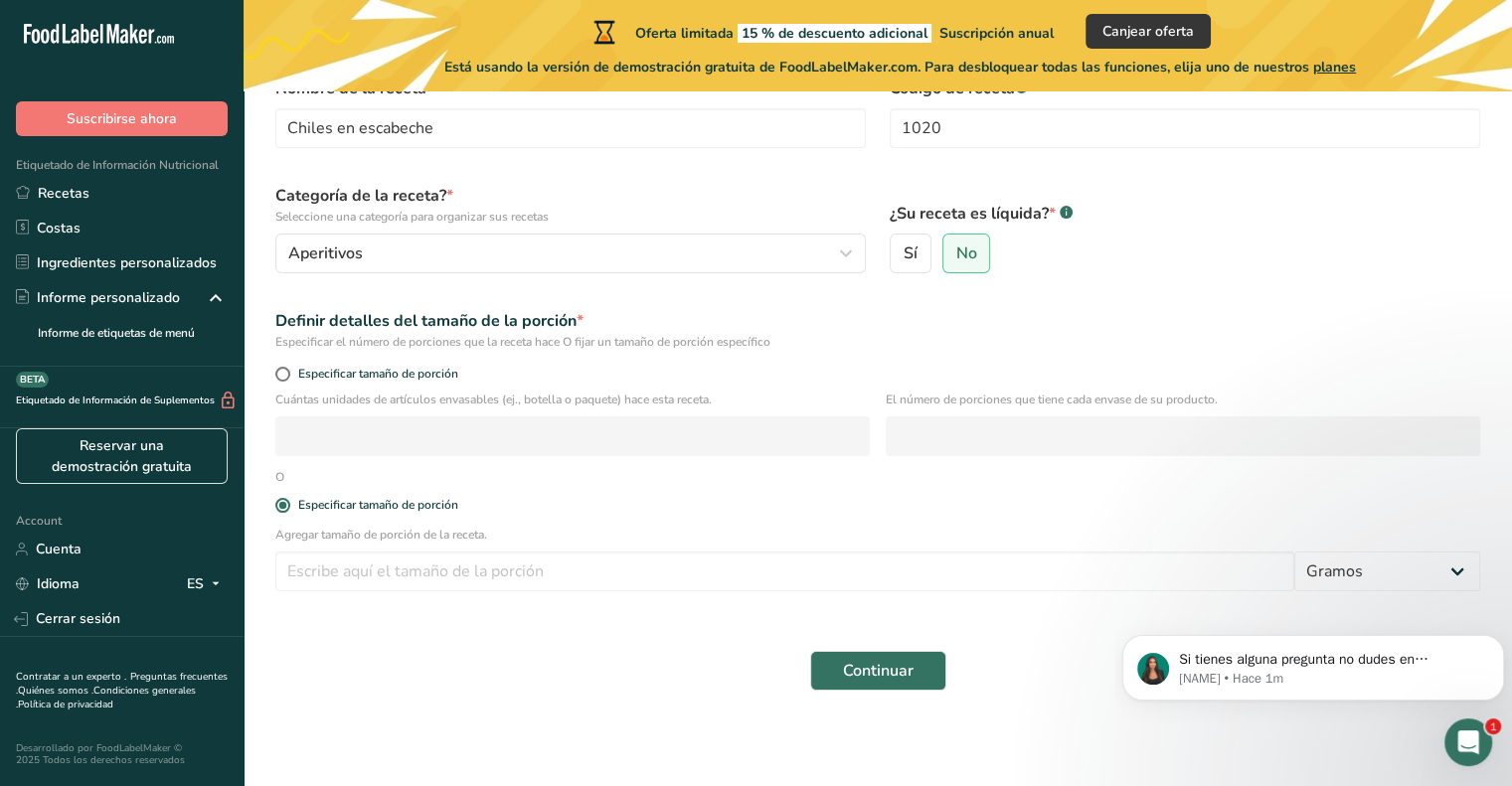 click on "O" at bounding box center (279, 477) 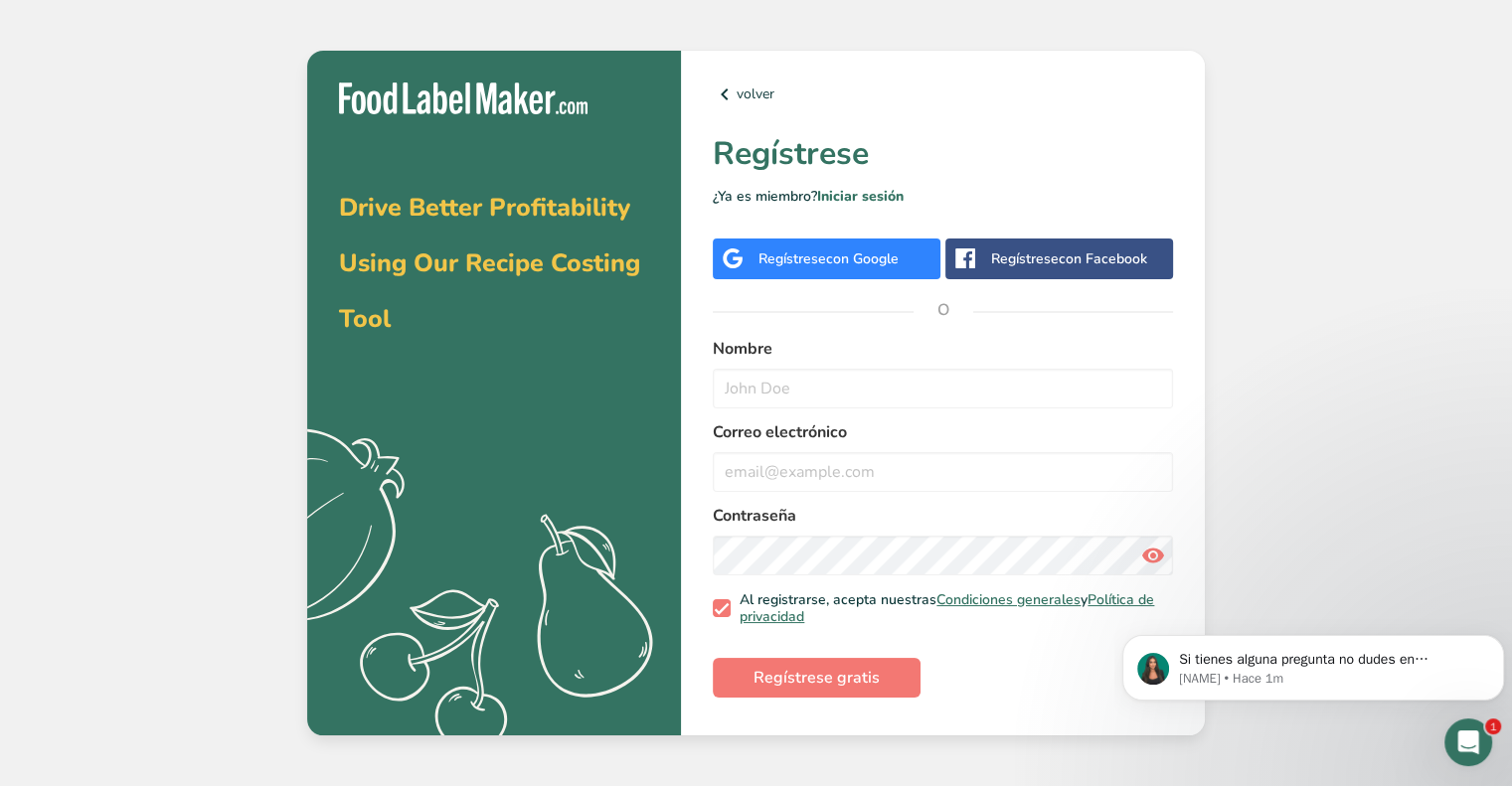 scroll, scrollTop: 0, scrollLeft: 0, axis: both 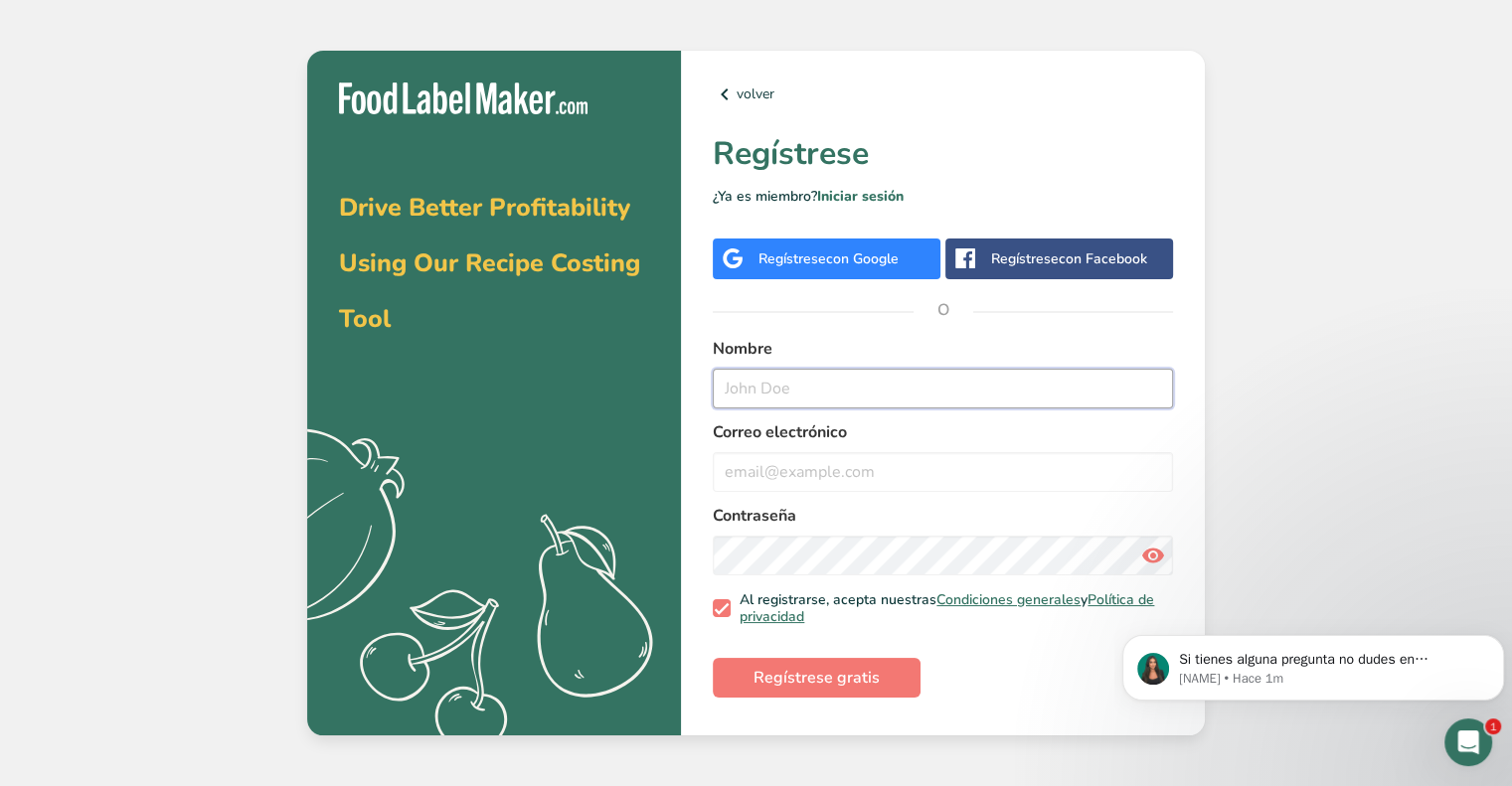 click at bounding box center [942, 389] 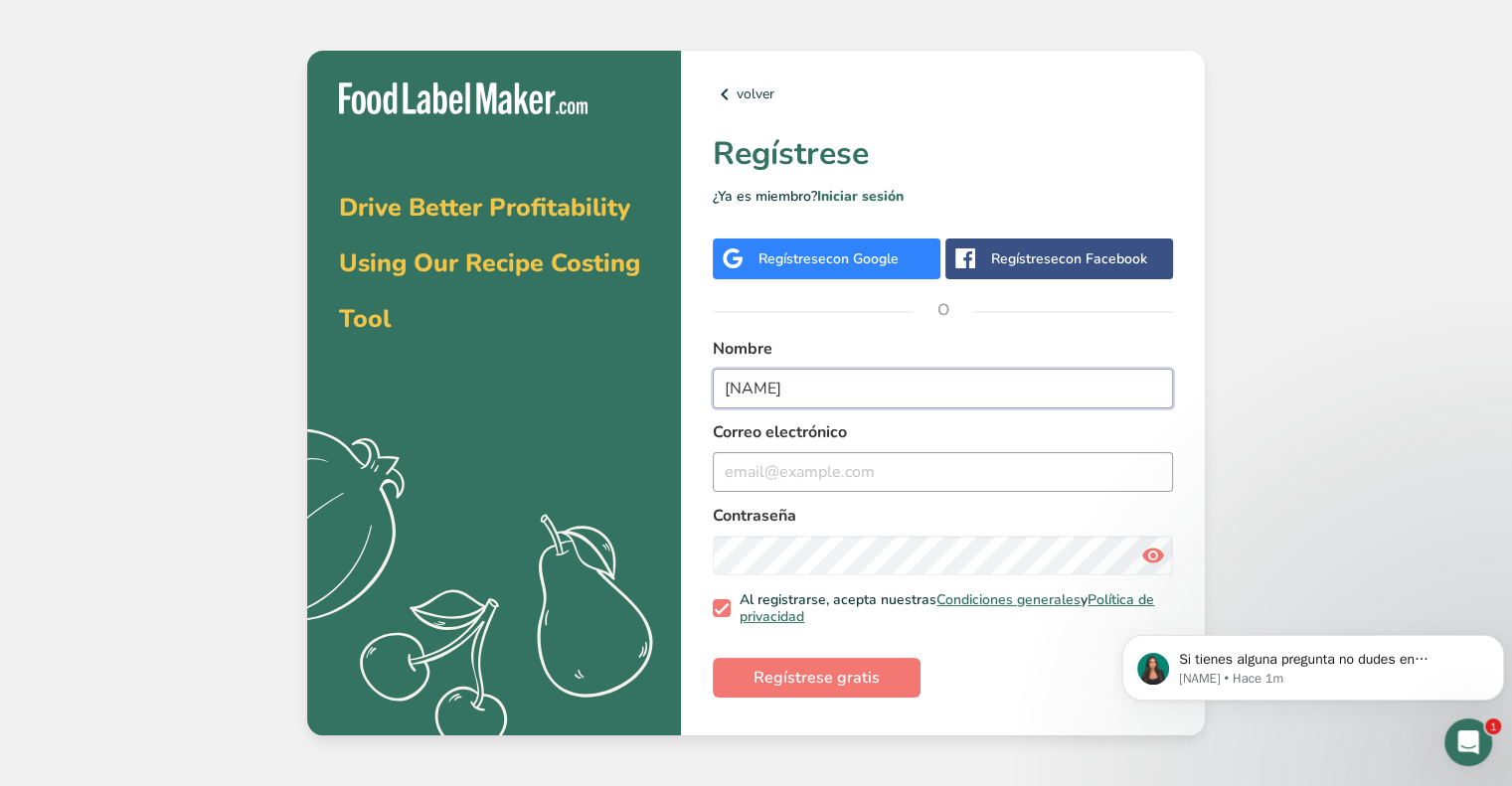 type on "[NAME]" 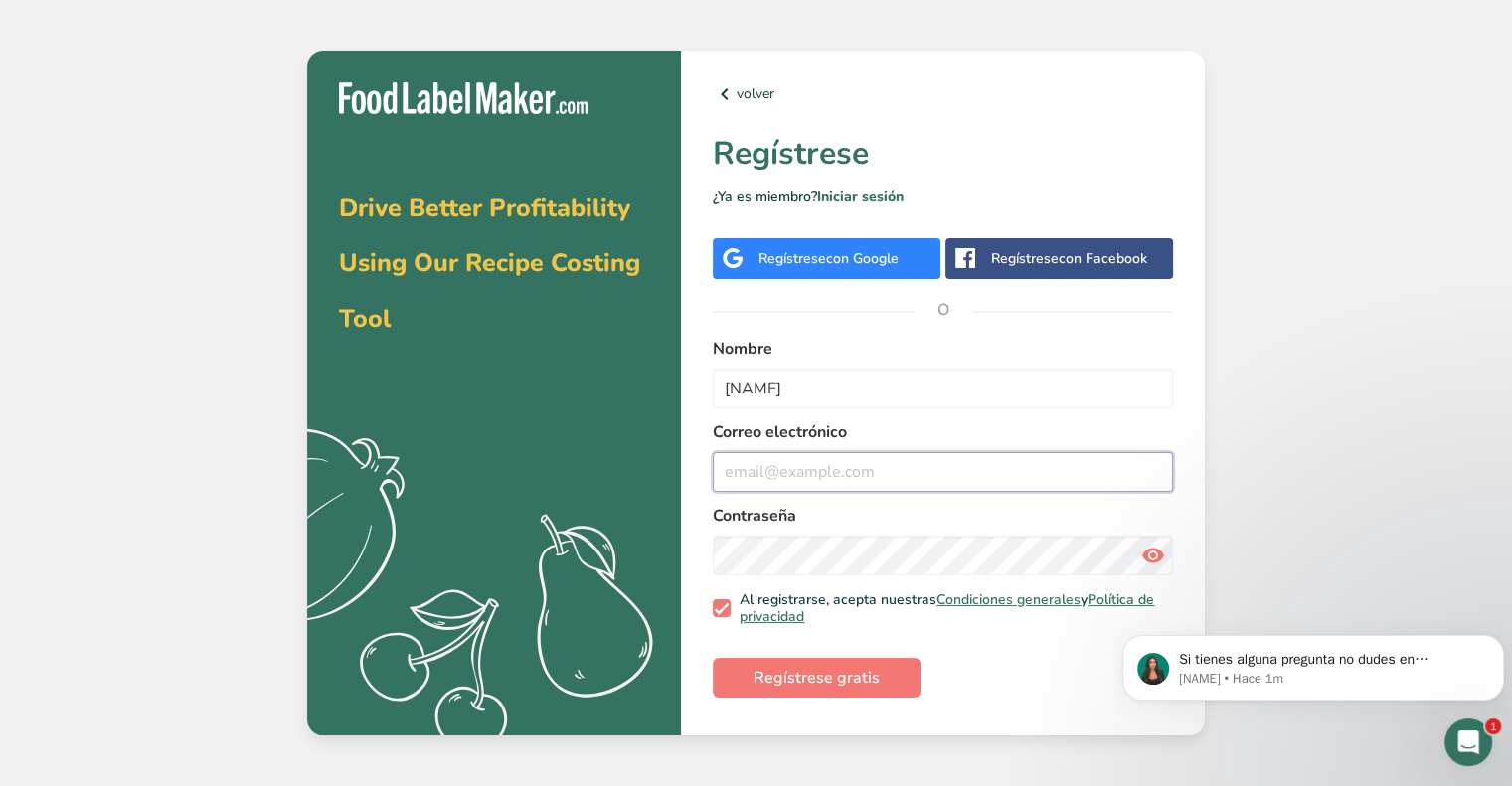 click at bounding box center (942, 472) 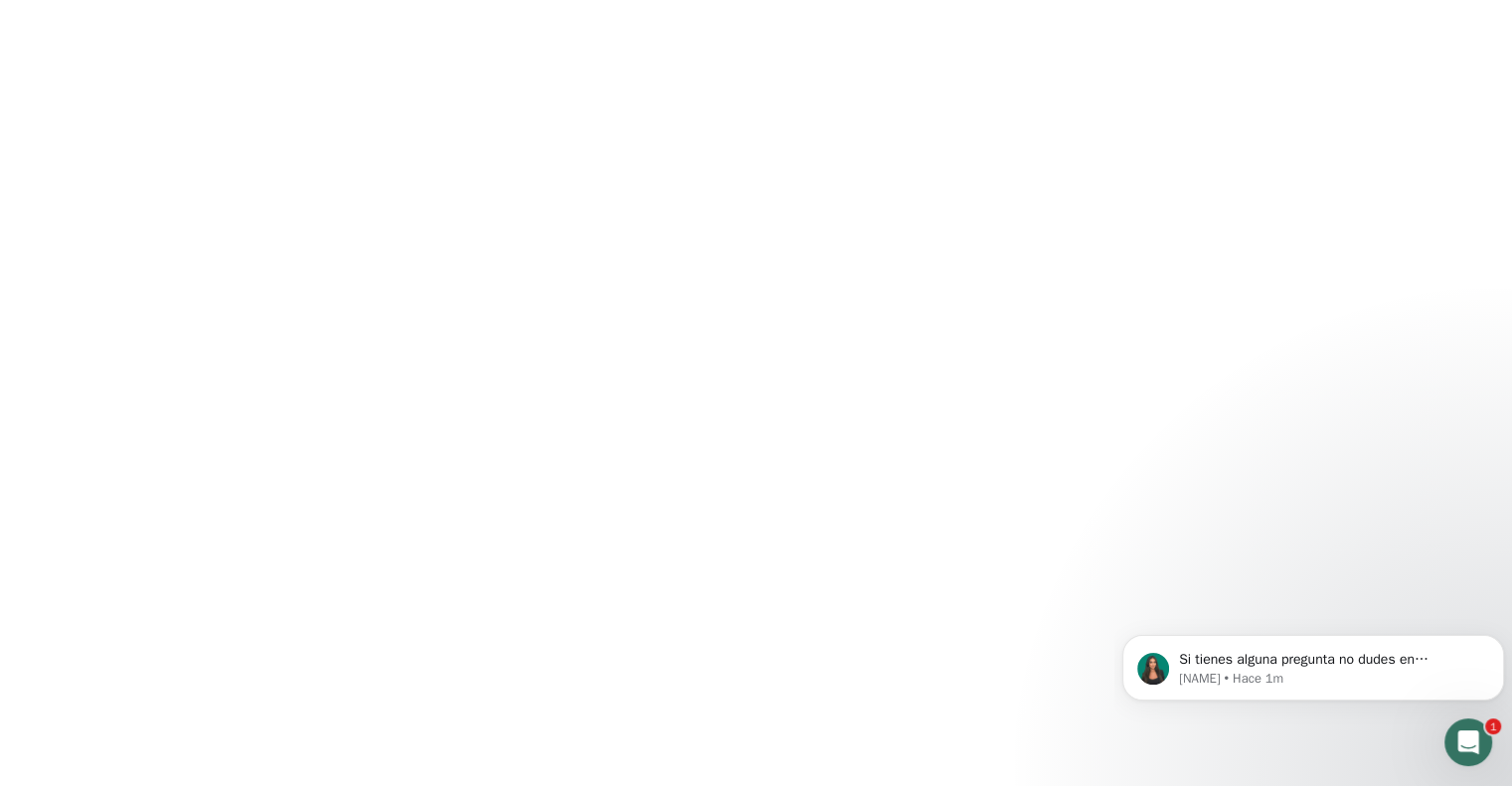 scroll, scrollTop: 119, scrollLeft: 0, axis: vertical 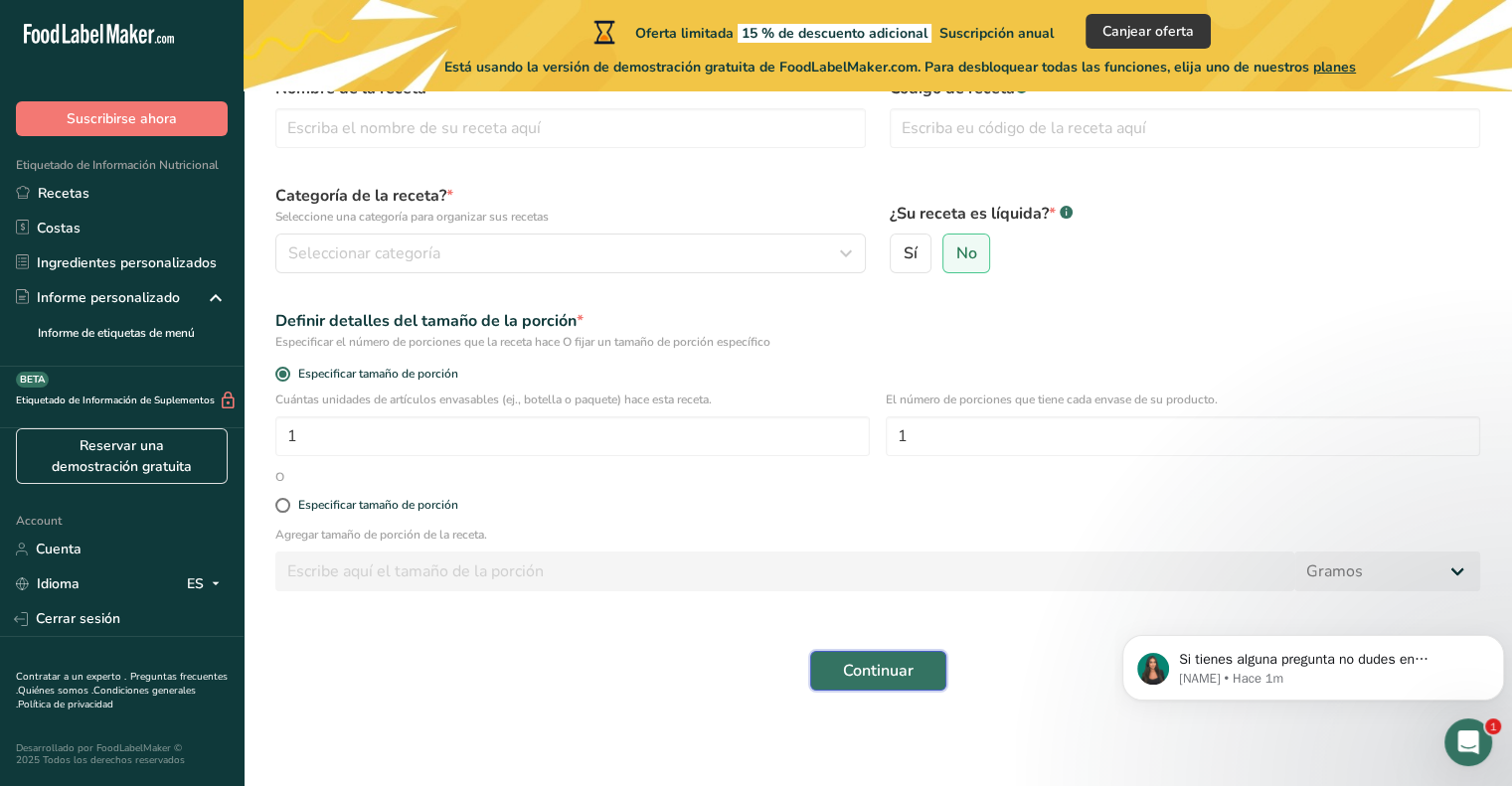 click on "Continuar" at bounding box center [878, 671] 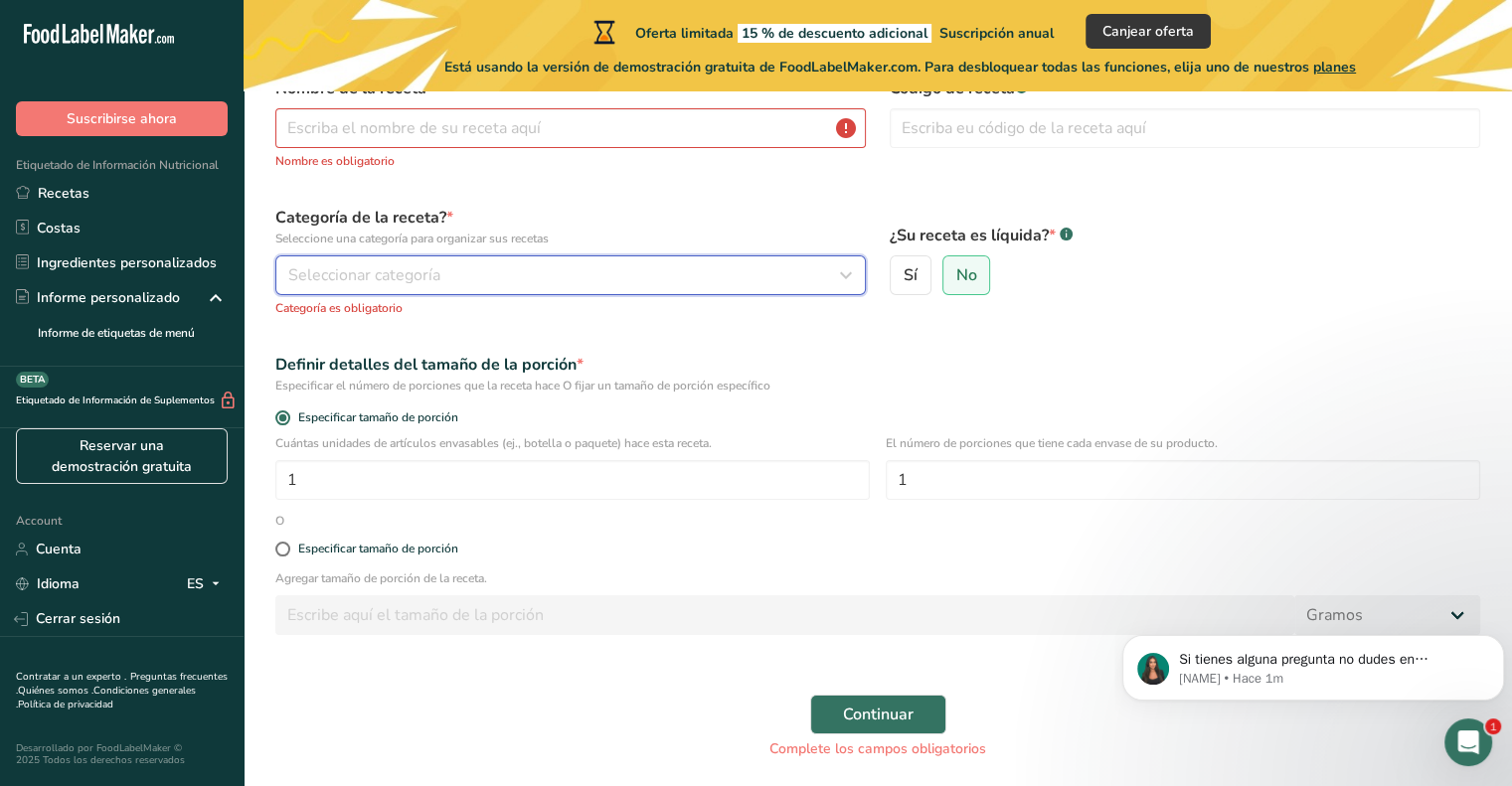 click on "Seleccionar categoría" at bounding box center [571, 275] 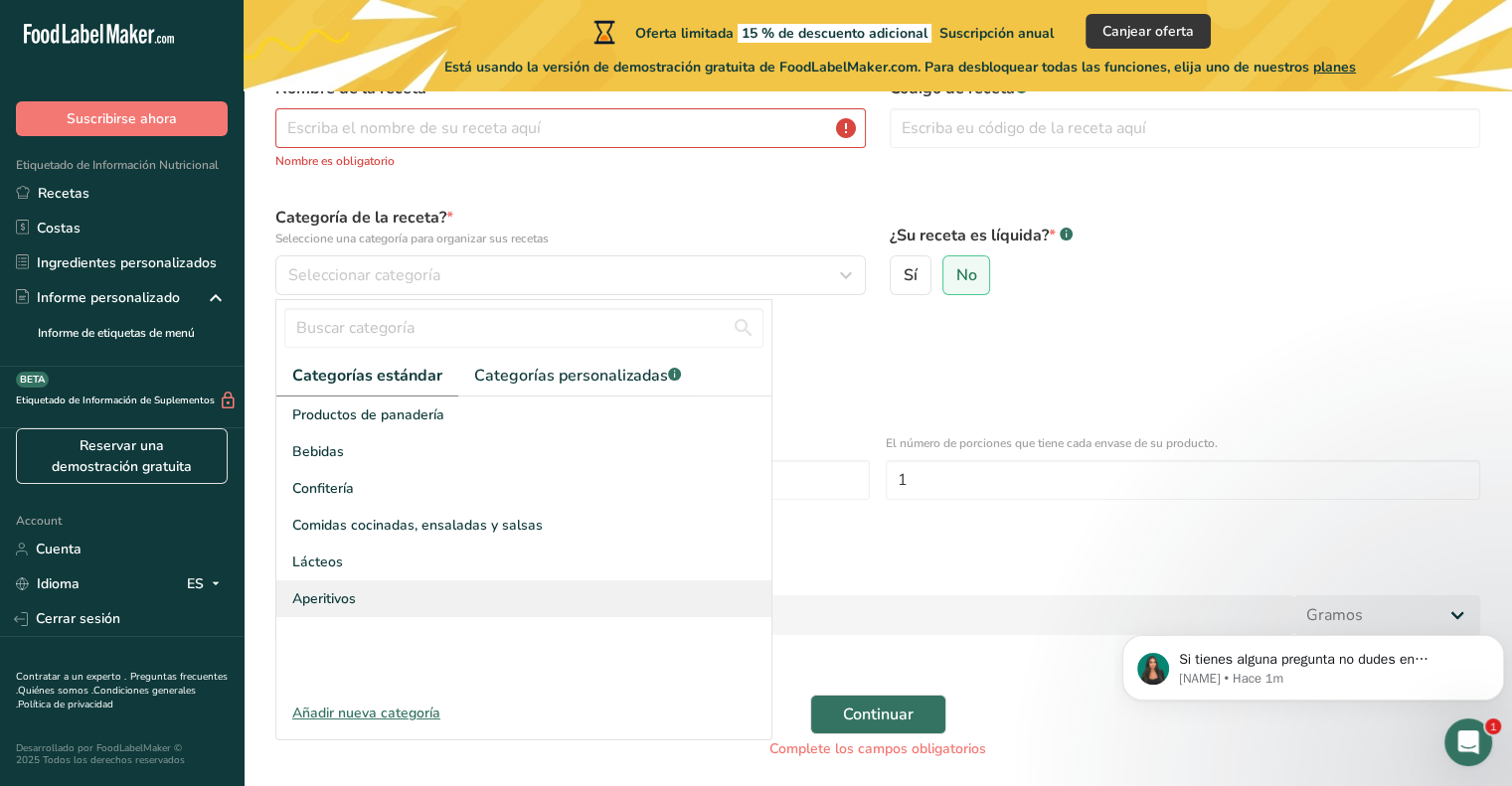 click on "Aperitivos" at bounding box center [524, 598] 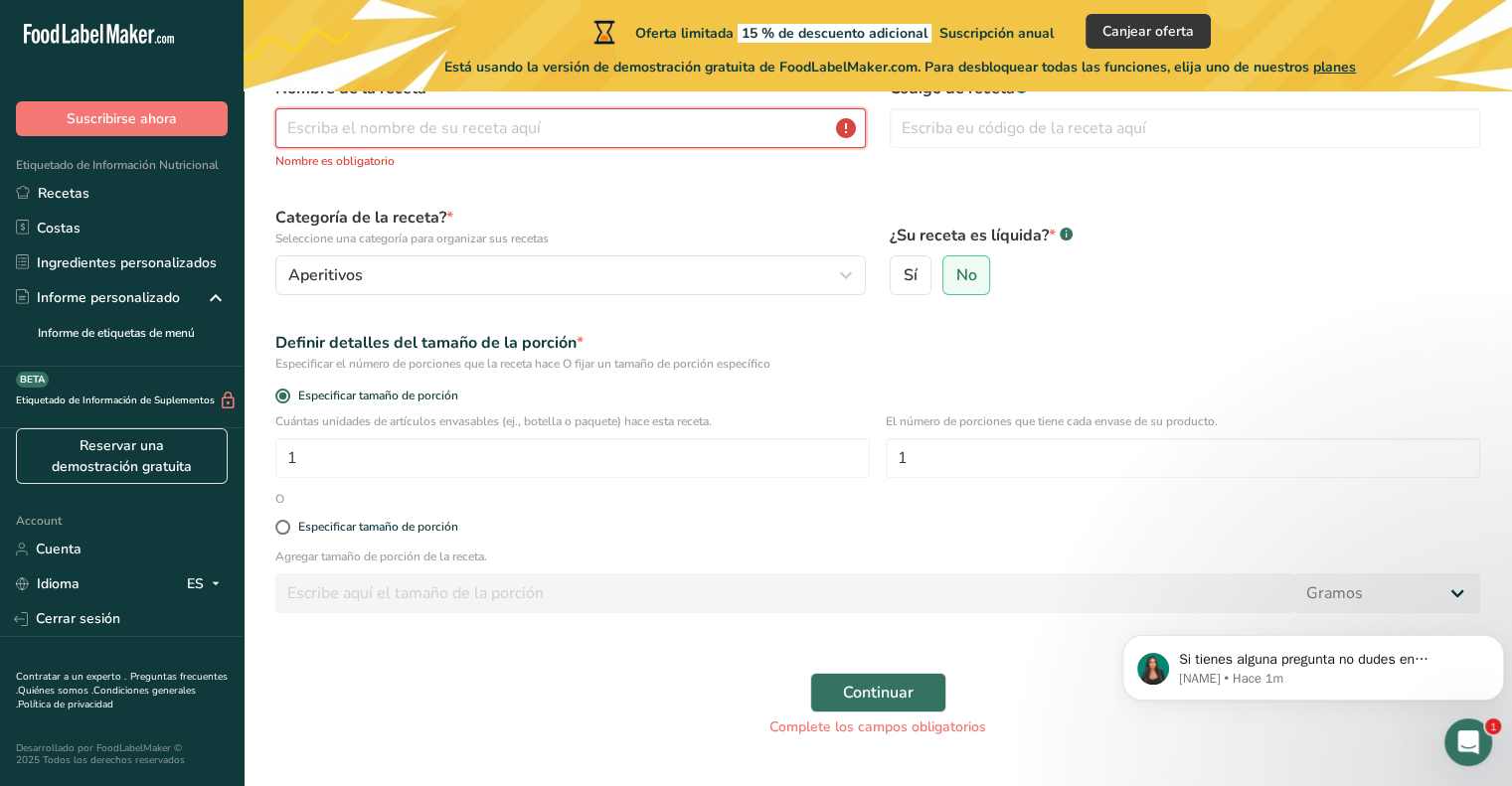 click at bounding box center (571, 128) 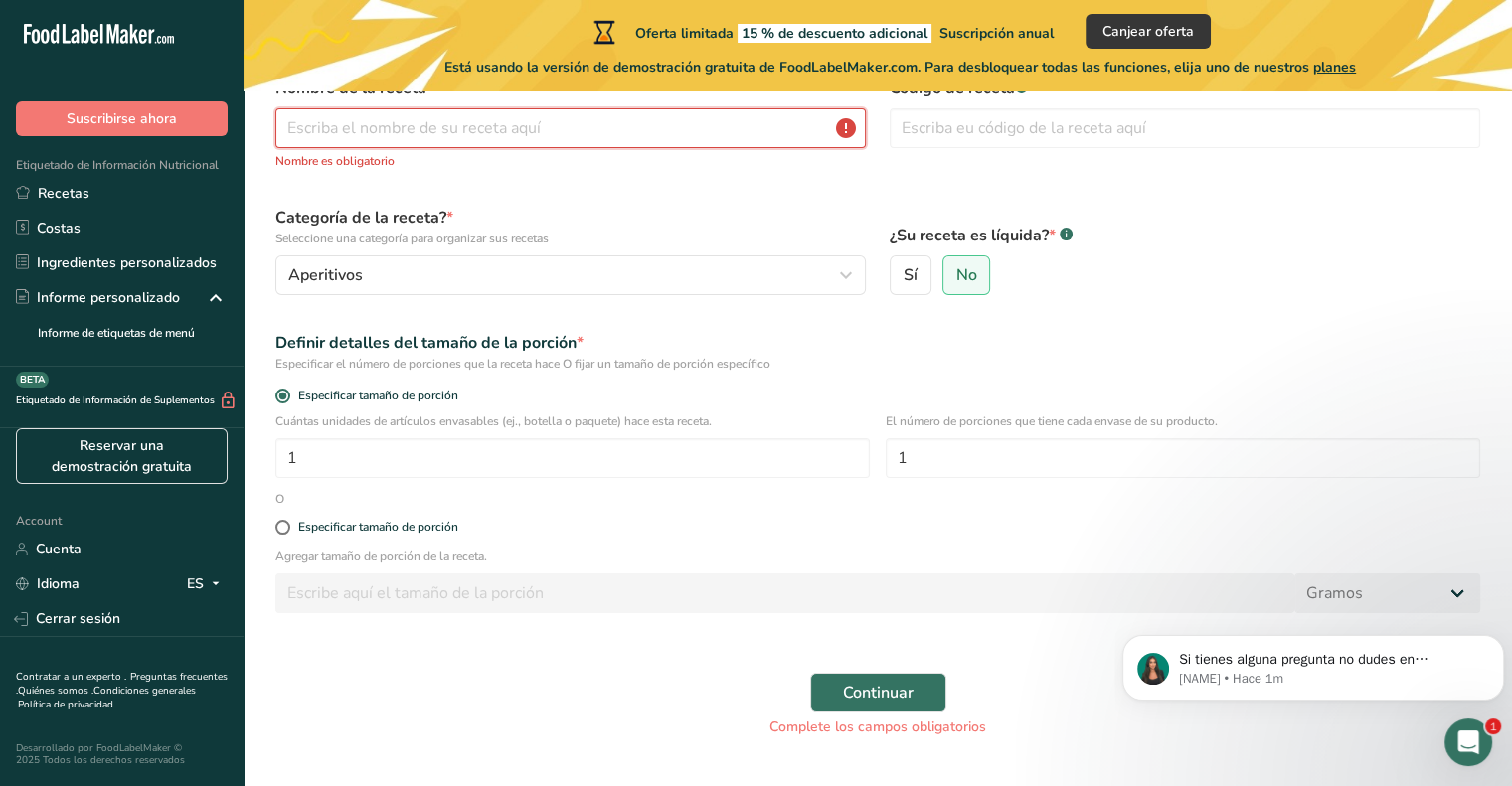 type on "Chiles en escabeche" 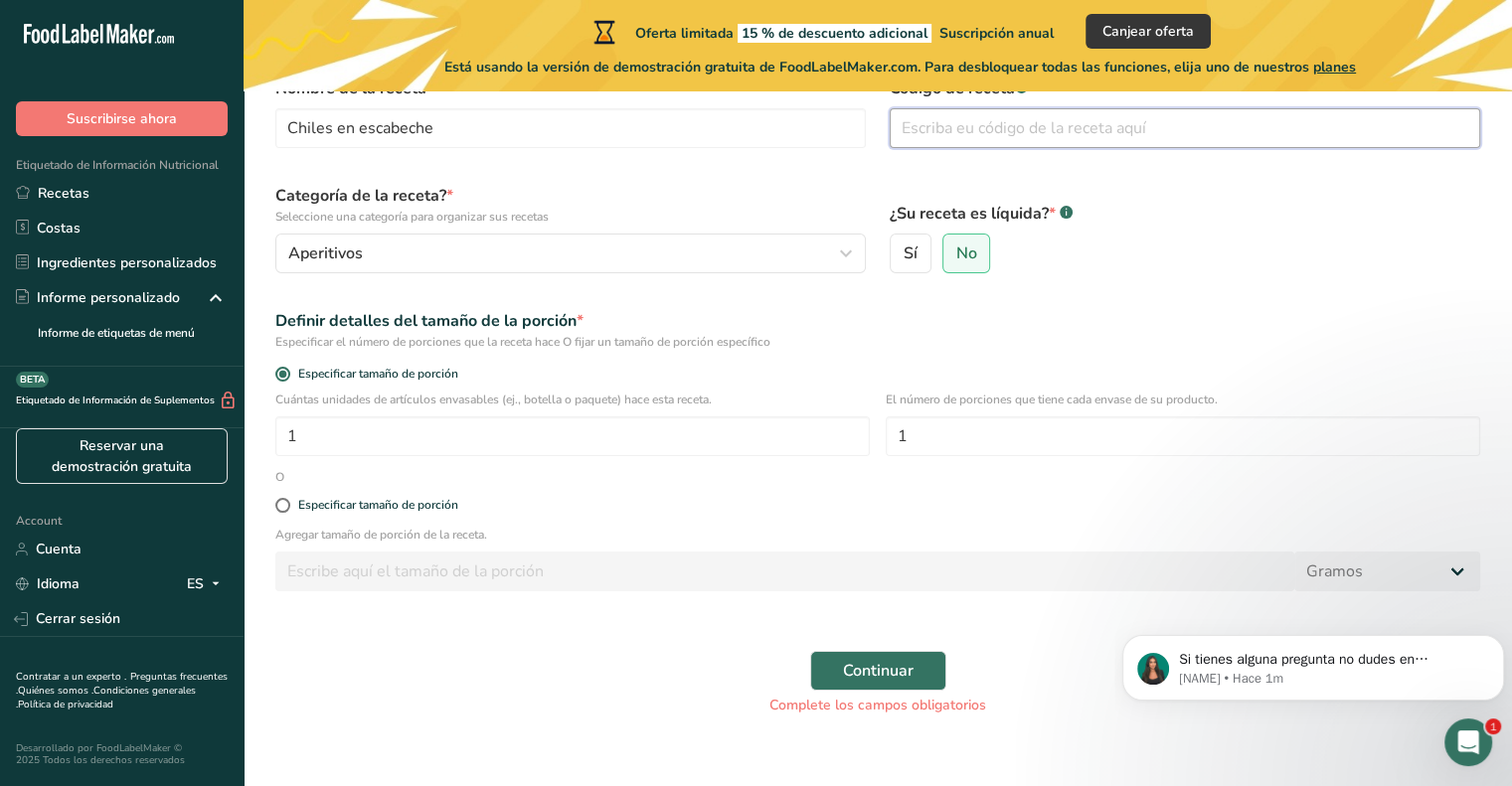 click at bounding box center [1185, 128] 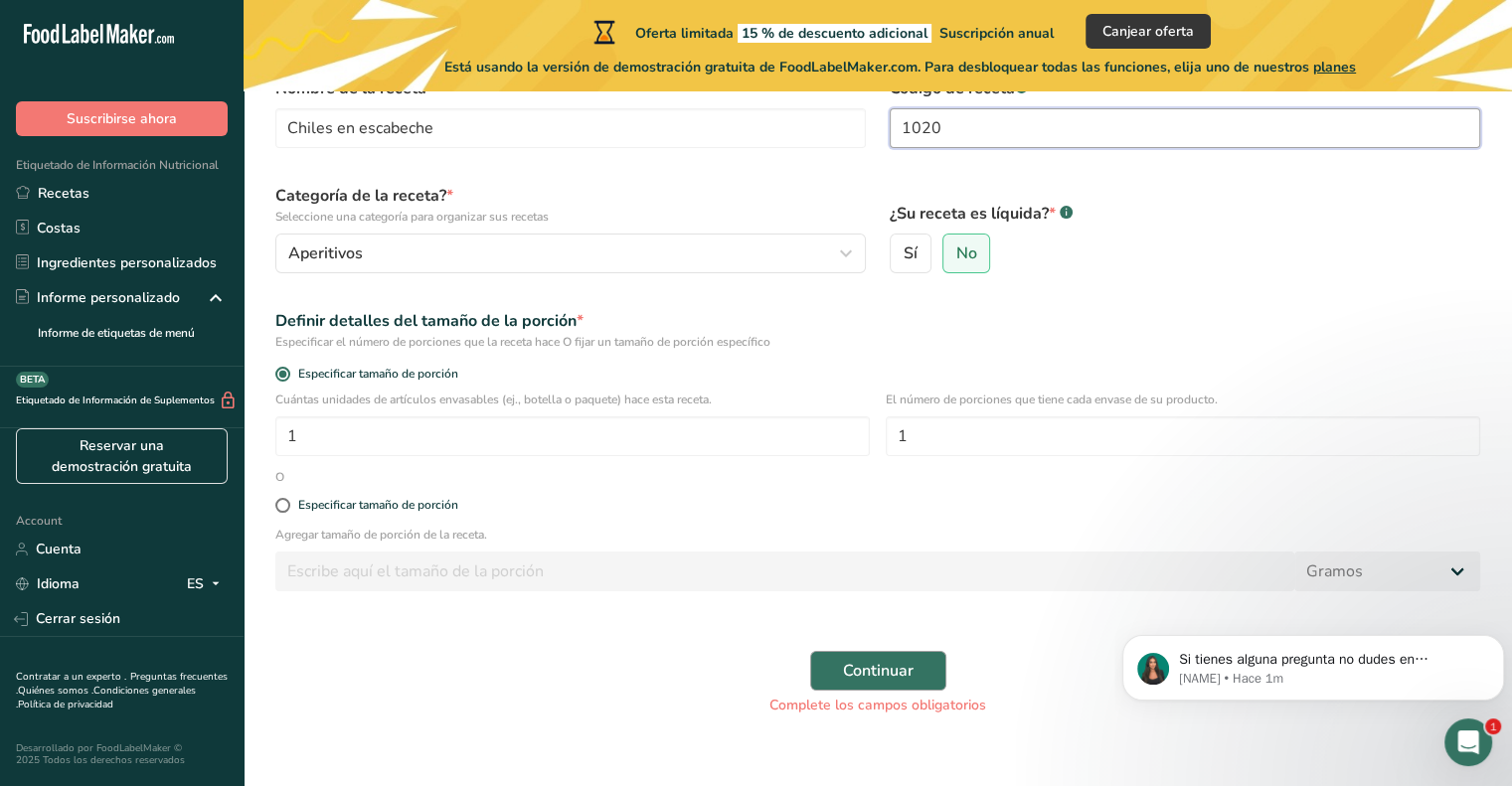 type on "1020" 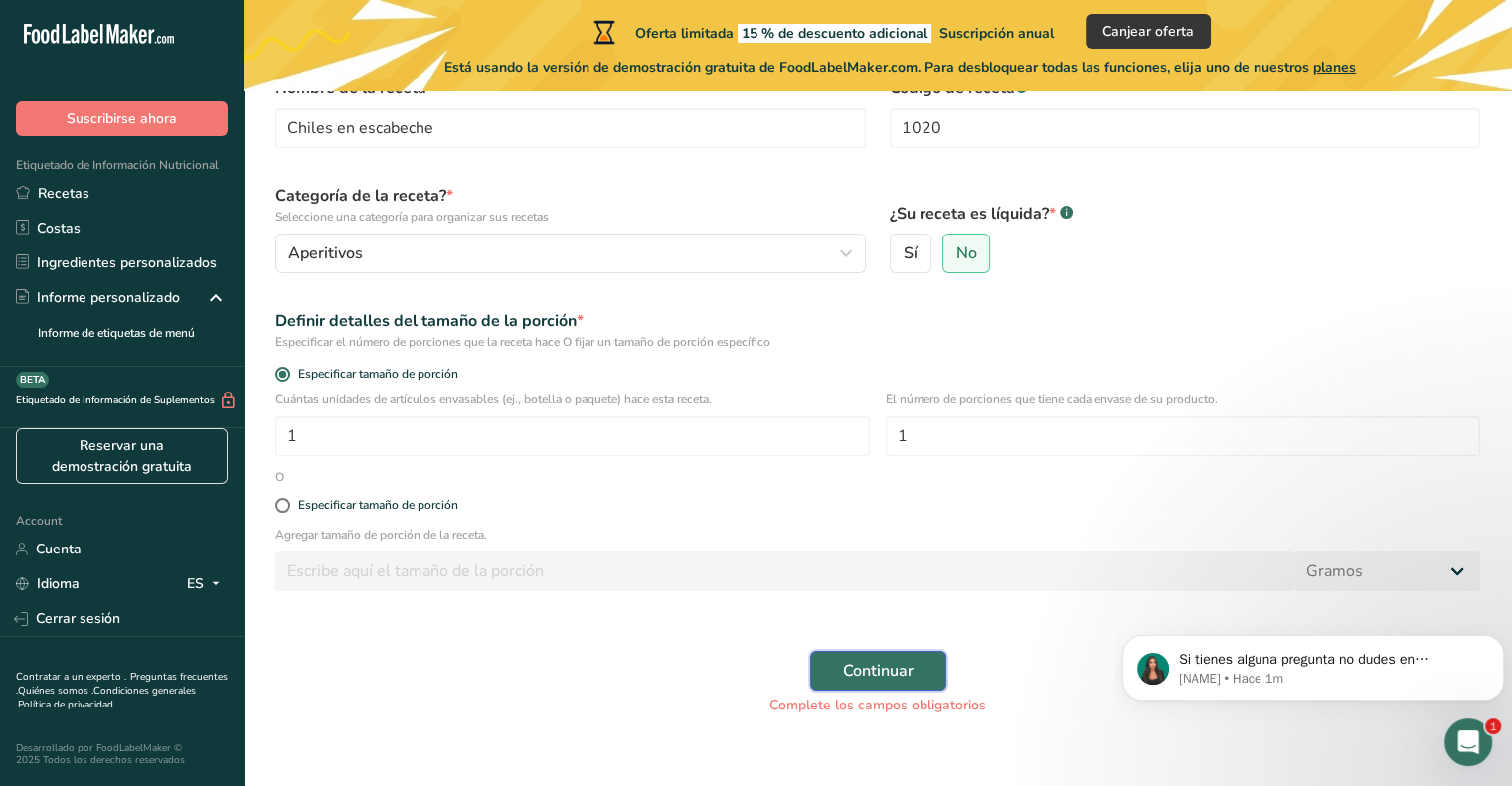 click on "Continuar" at bounding box center [878, 671] 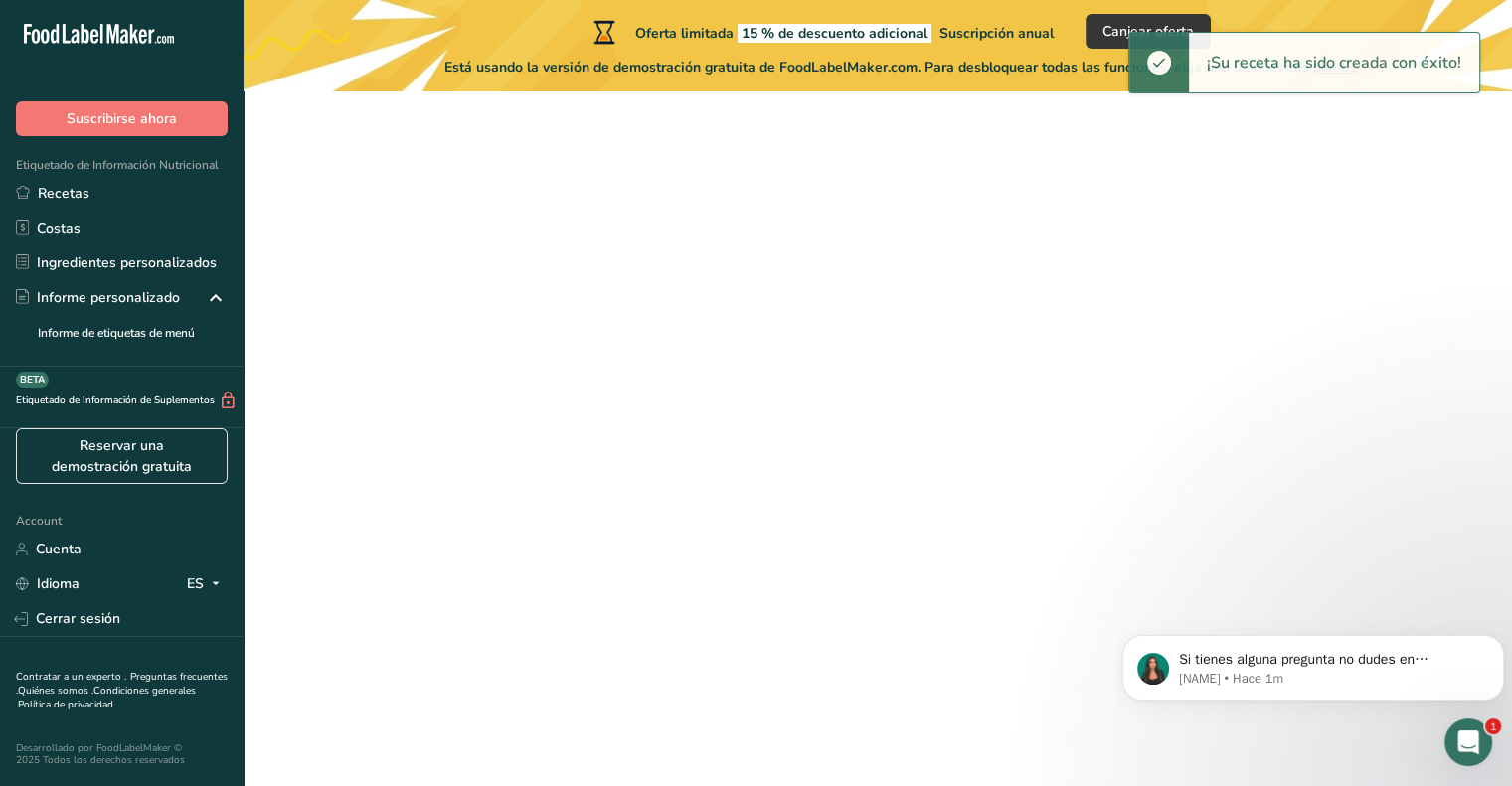 scroll, scrollTop: 0, scrollLeft: 0, axis: both 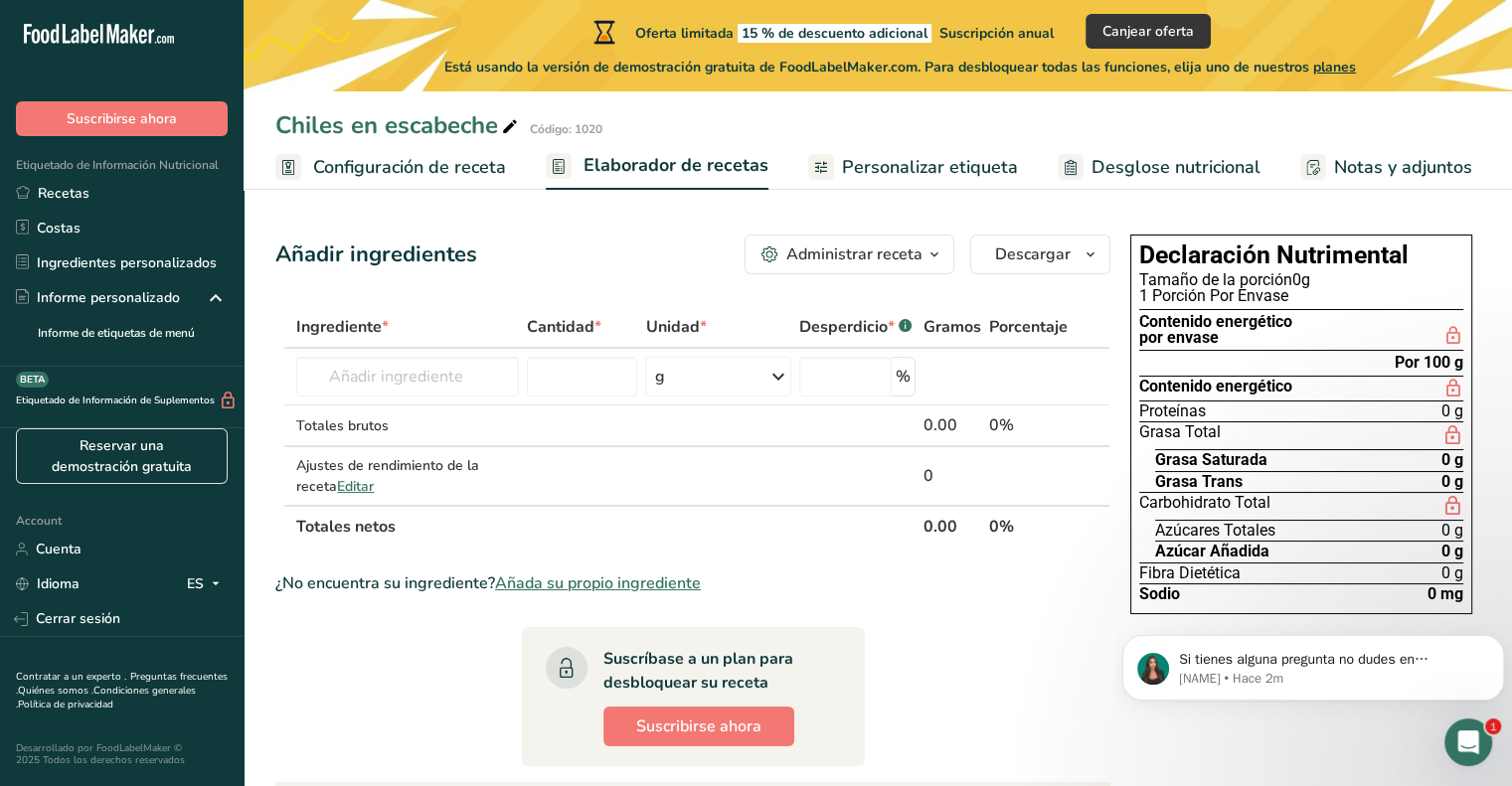 click on "Personalizar etiqueta" at bounding box center (929, 167) 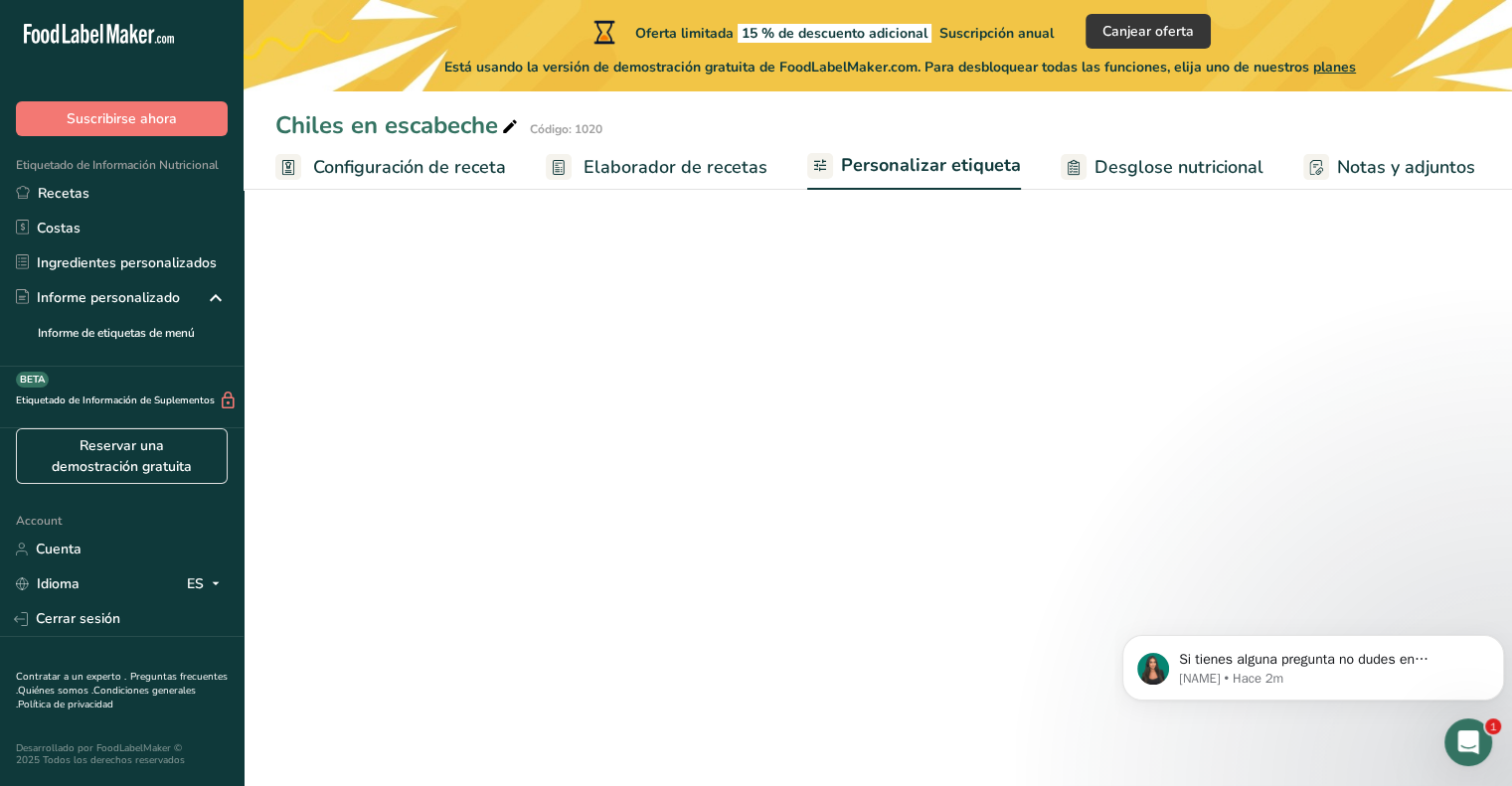 scroll, scrollTop: 0, scrollLeft: 222, axis: horizontal 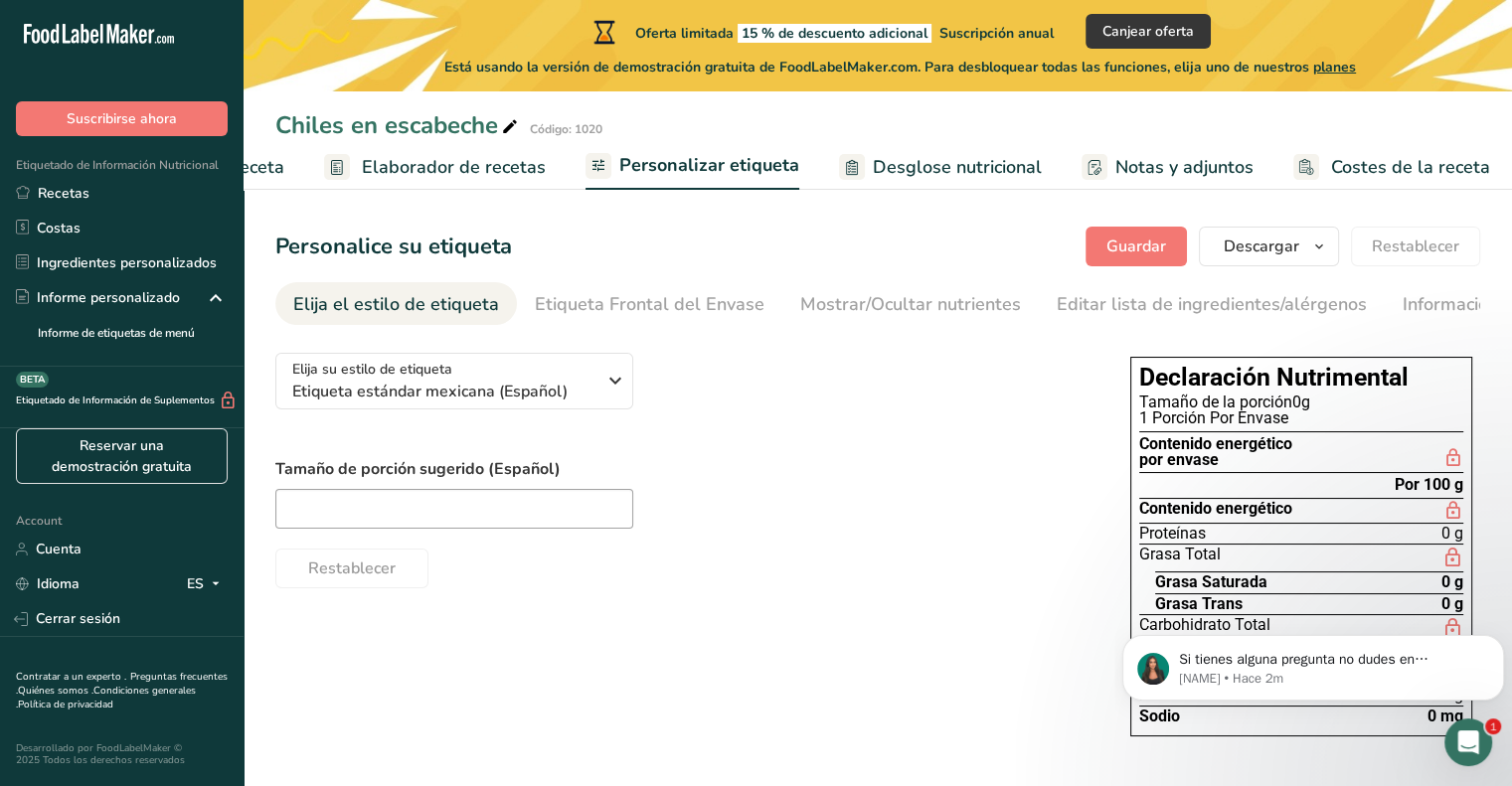 click on "Tamaño de porción sugerido (Español)" at bounding box center (683, 493) 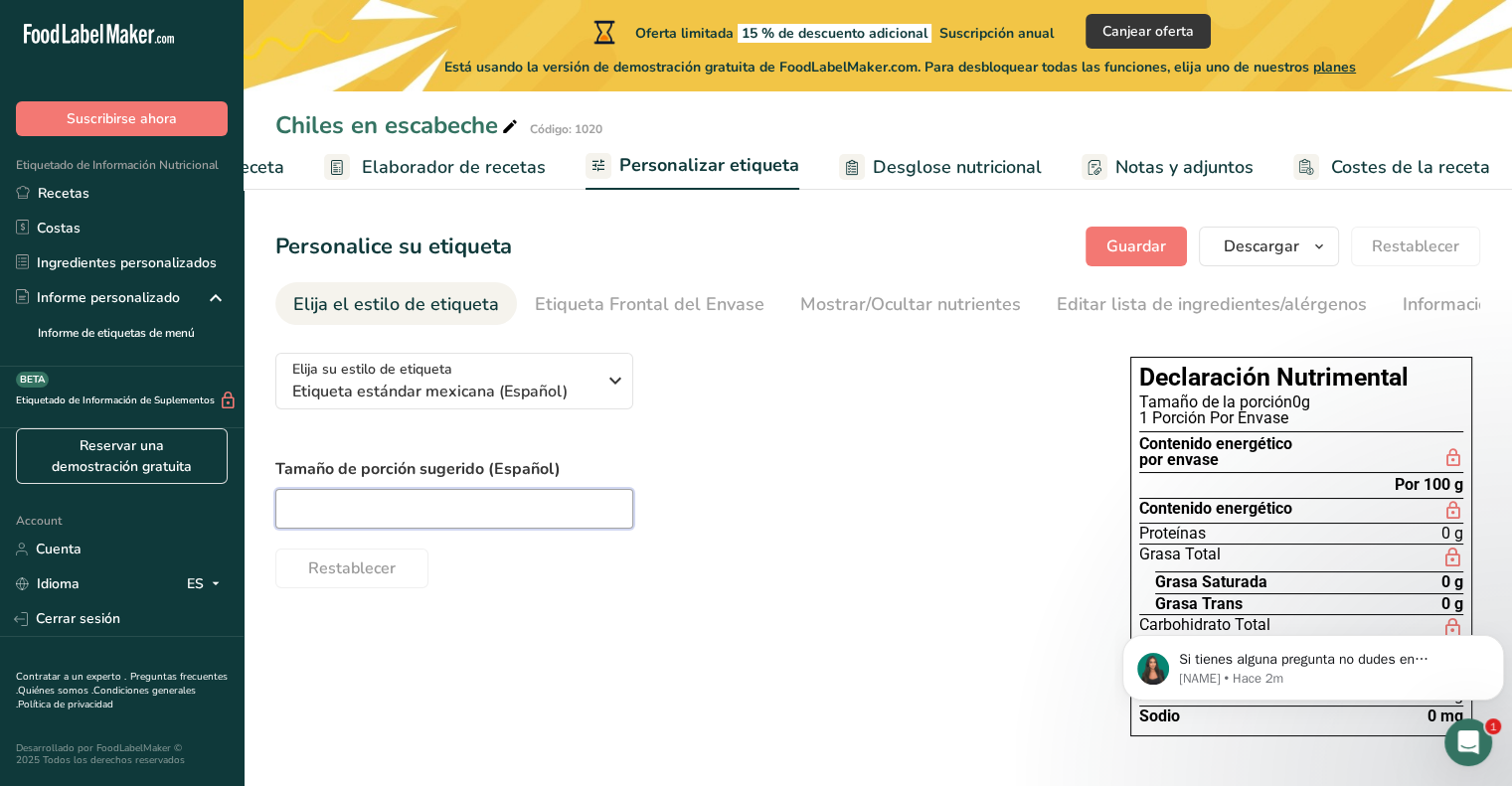 click at bounding box center [454, 509] 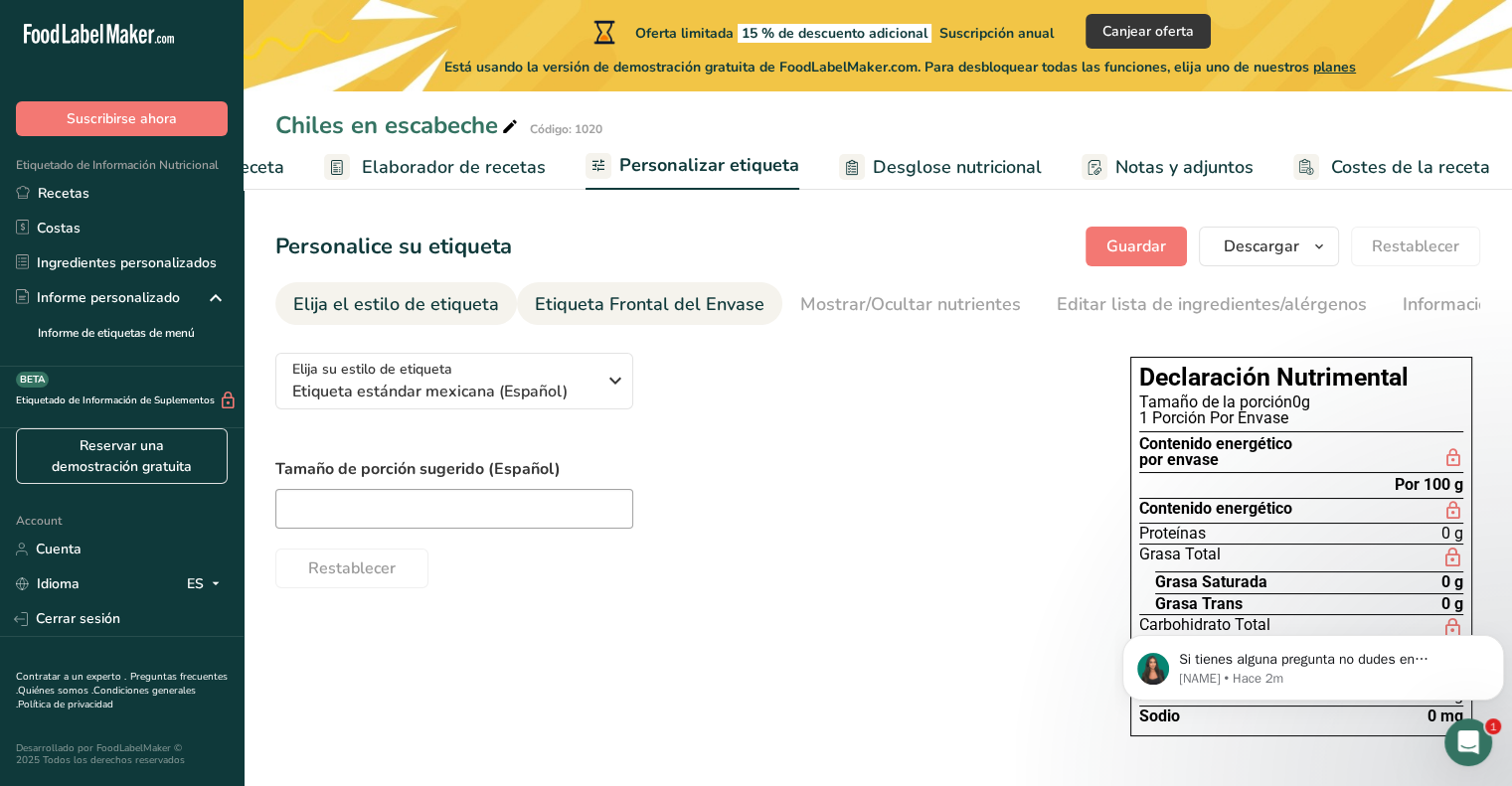 click on "Etiqueta Frontal del Envase" at bounding box center [649, 304] 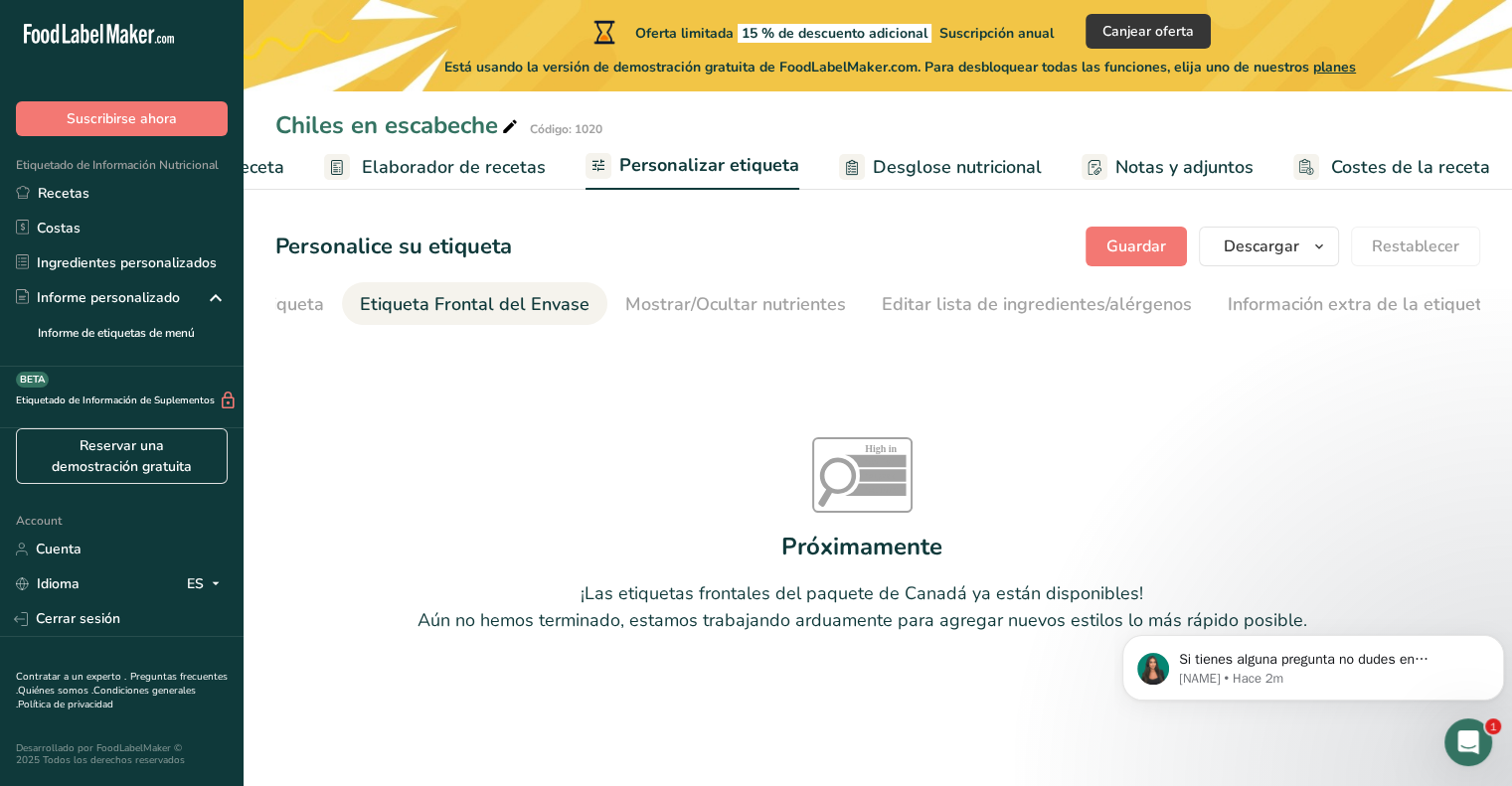 scroll, scrollTop: 0, scrollLeft: 176, axis: horizontal 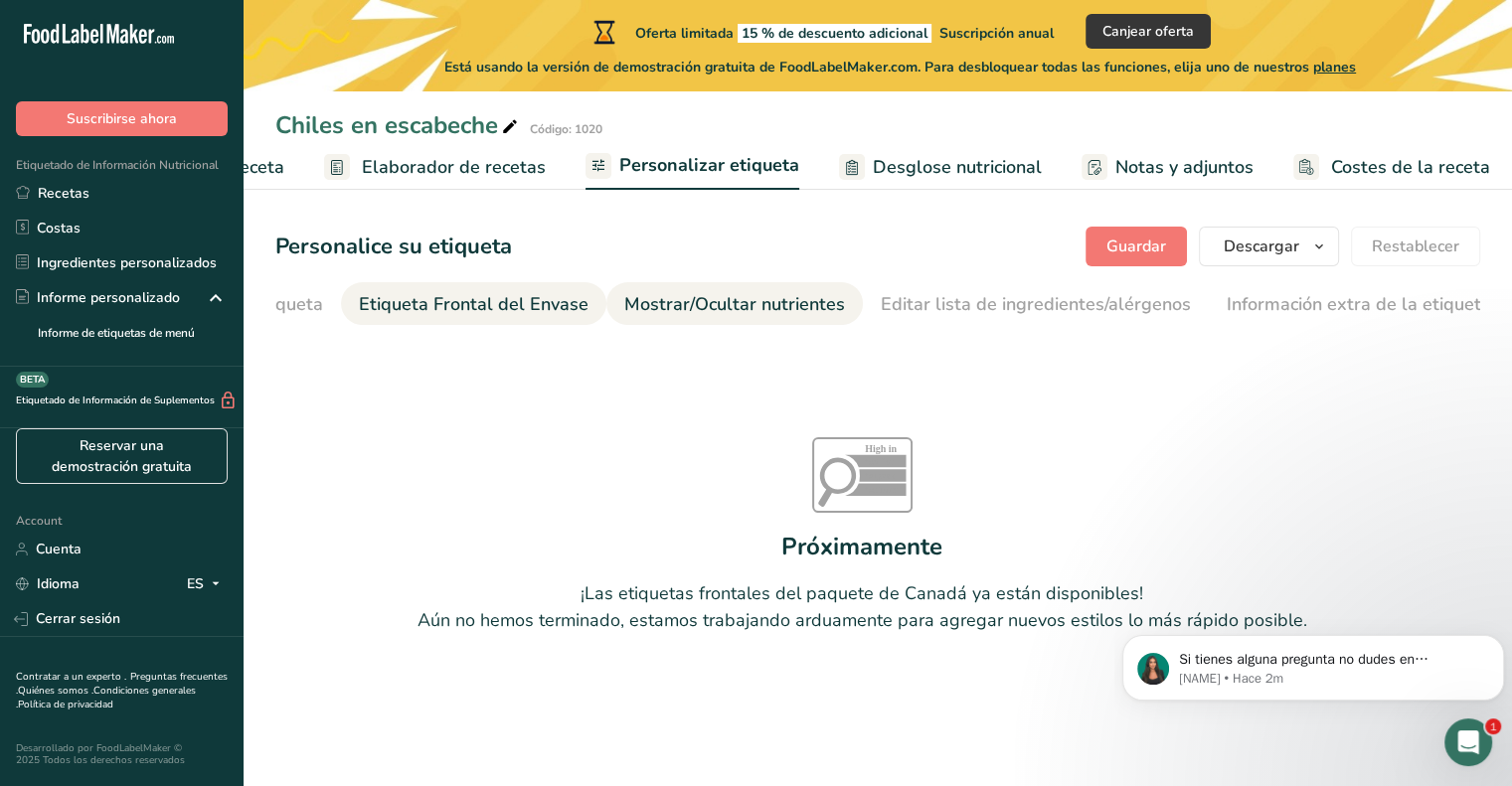click on "Mostrar/Ocultar nutrientes" at bounding box center [735, 304] 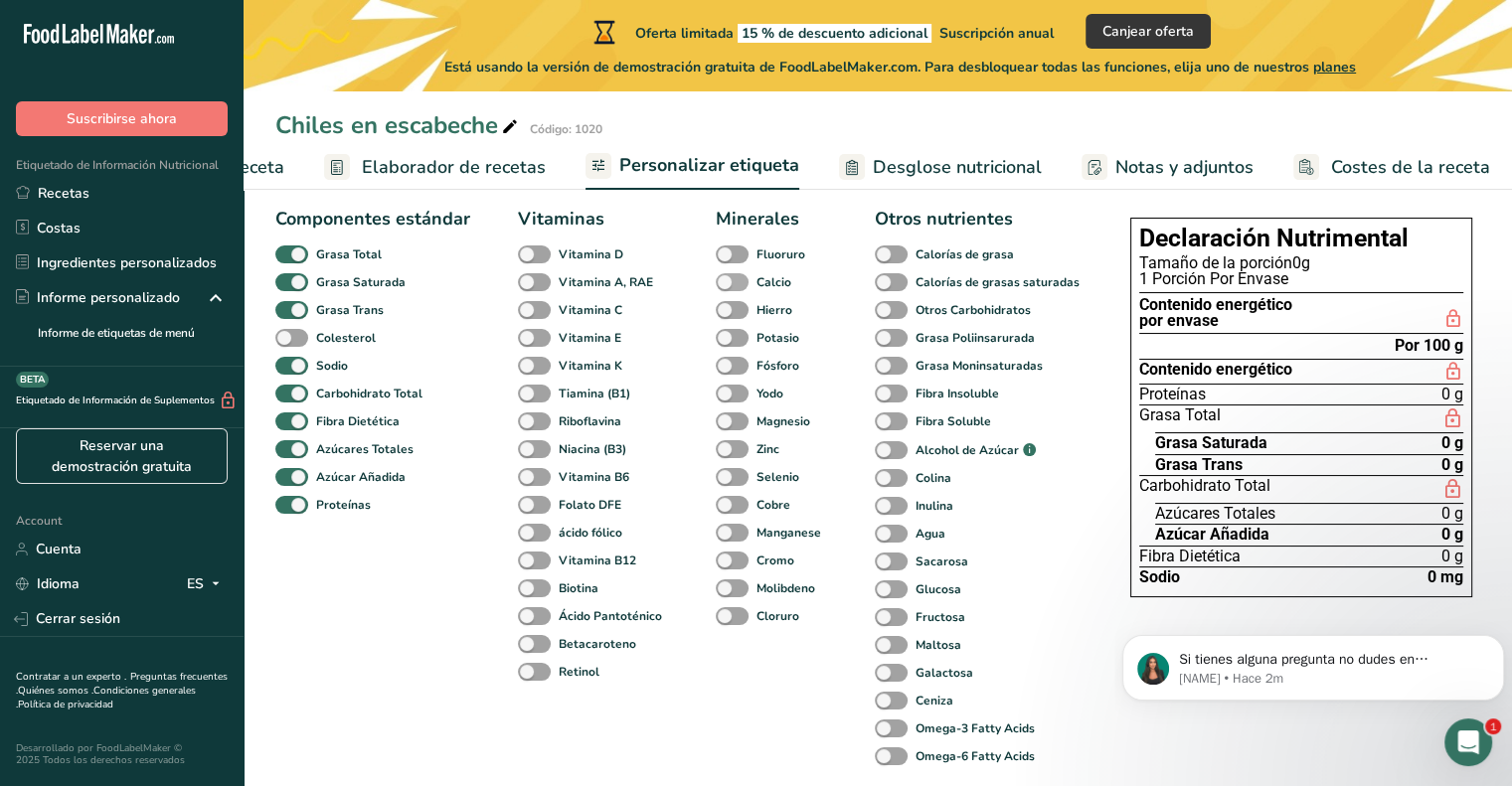 scroll, scrollTop: 139, scrollLeft: 0, axis: vertical 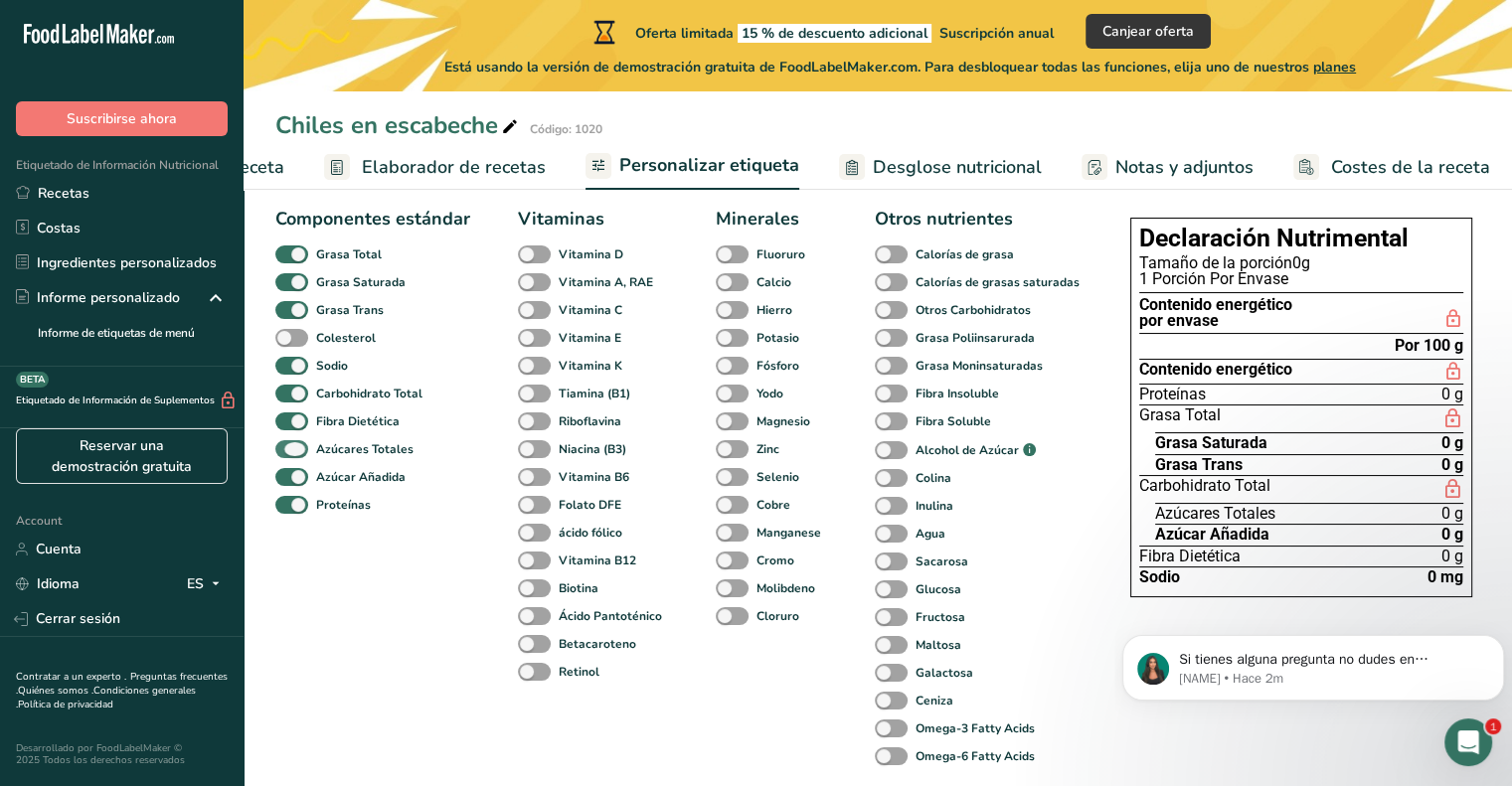 click at bounding box center [291, 449] 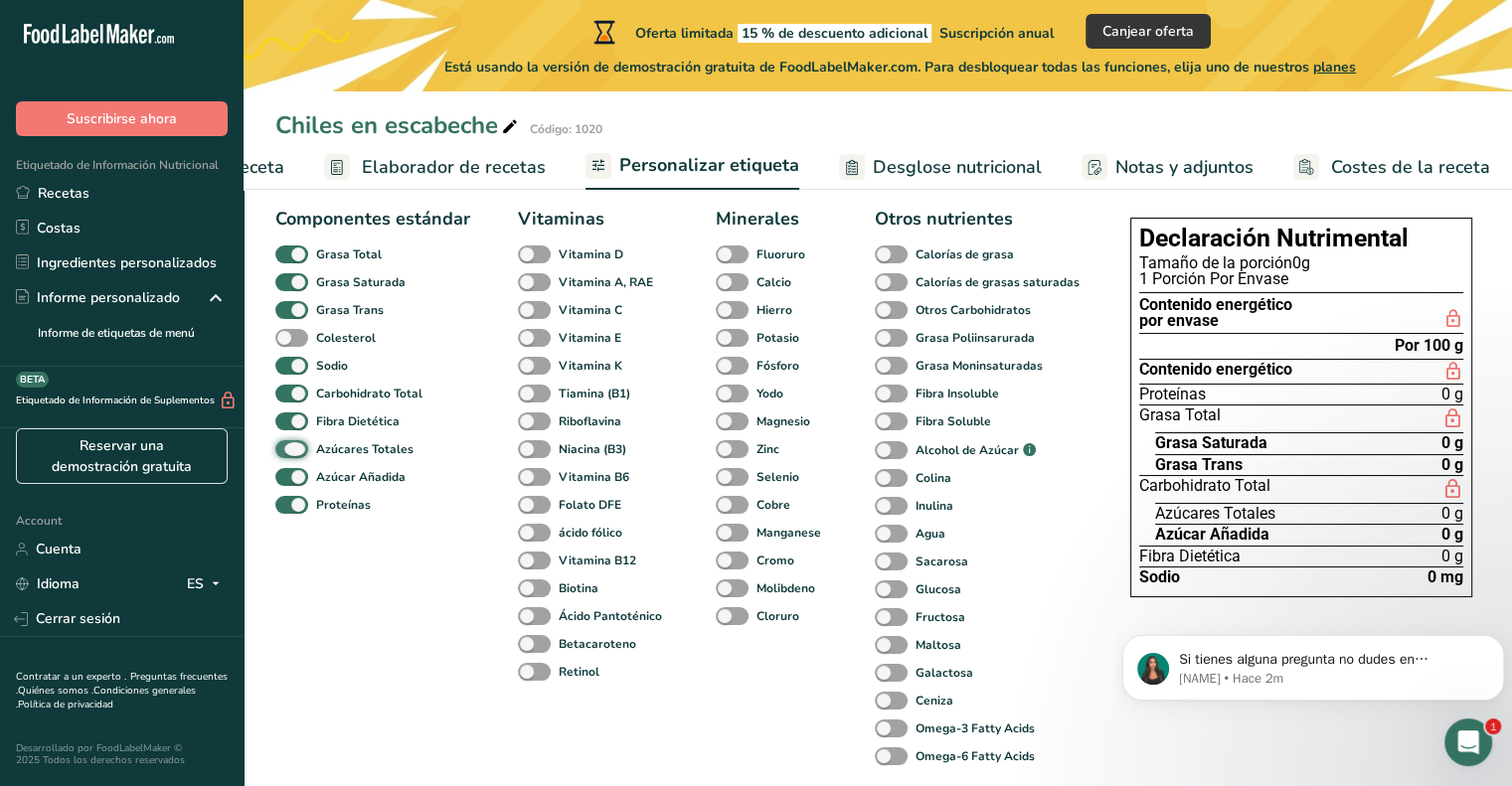 click on "Azúcares Totales" at bounding box center [281, 448] 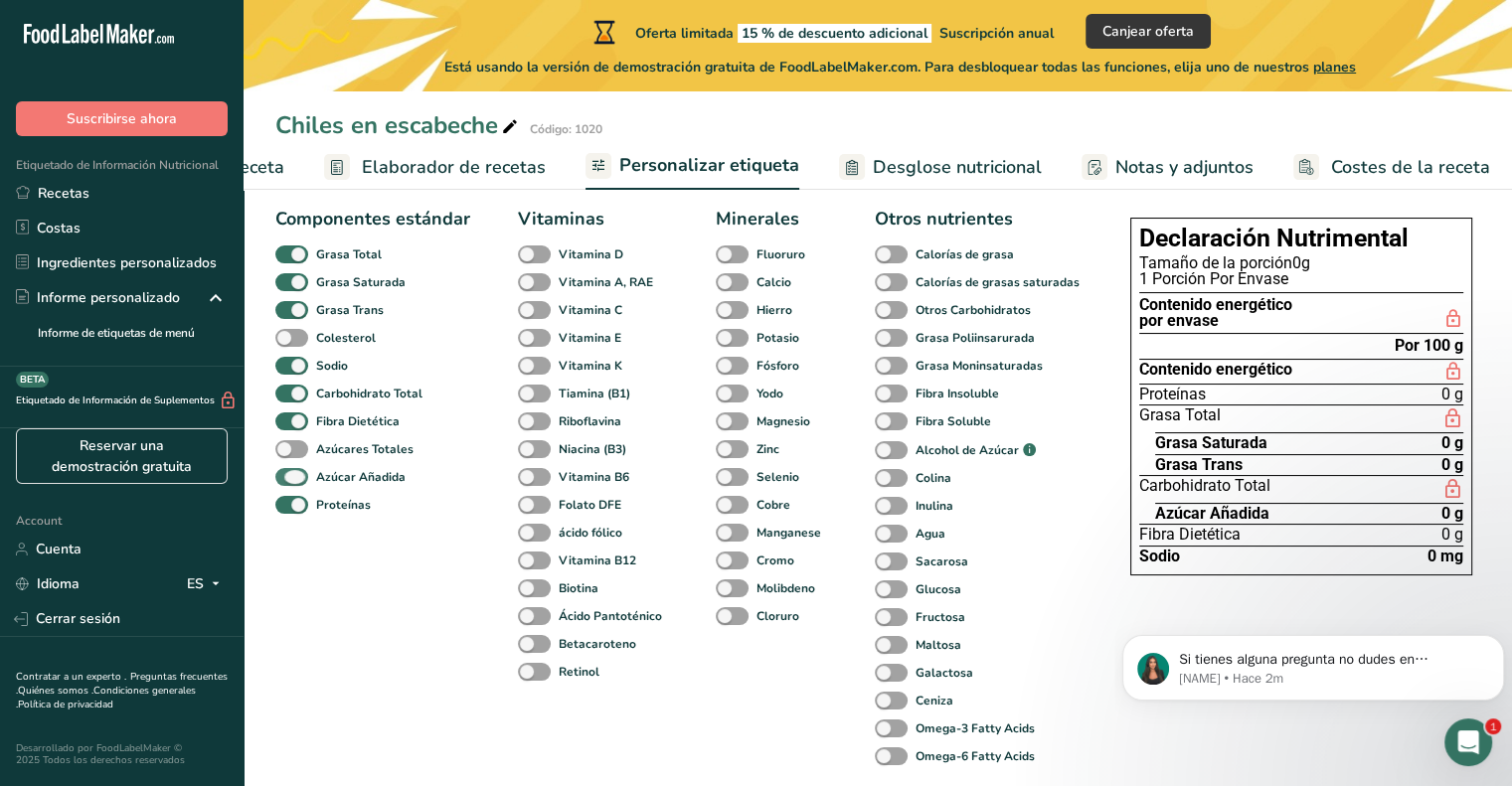 click at bounding box center (291, 477) 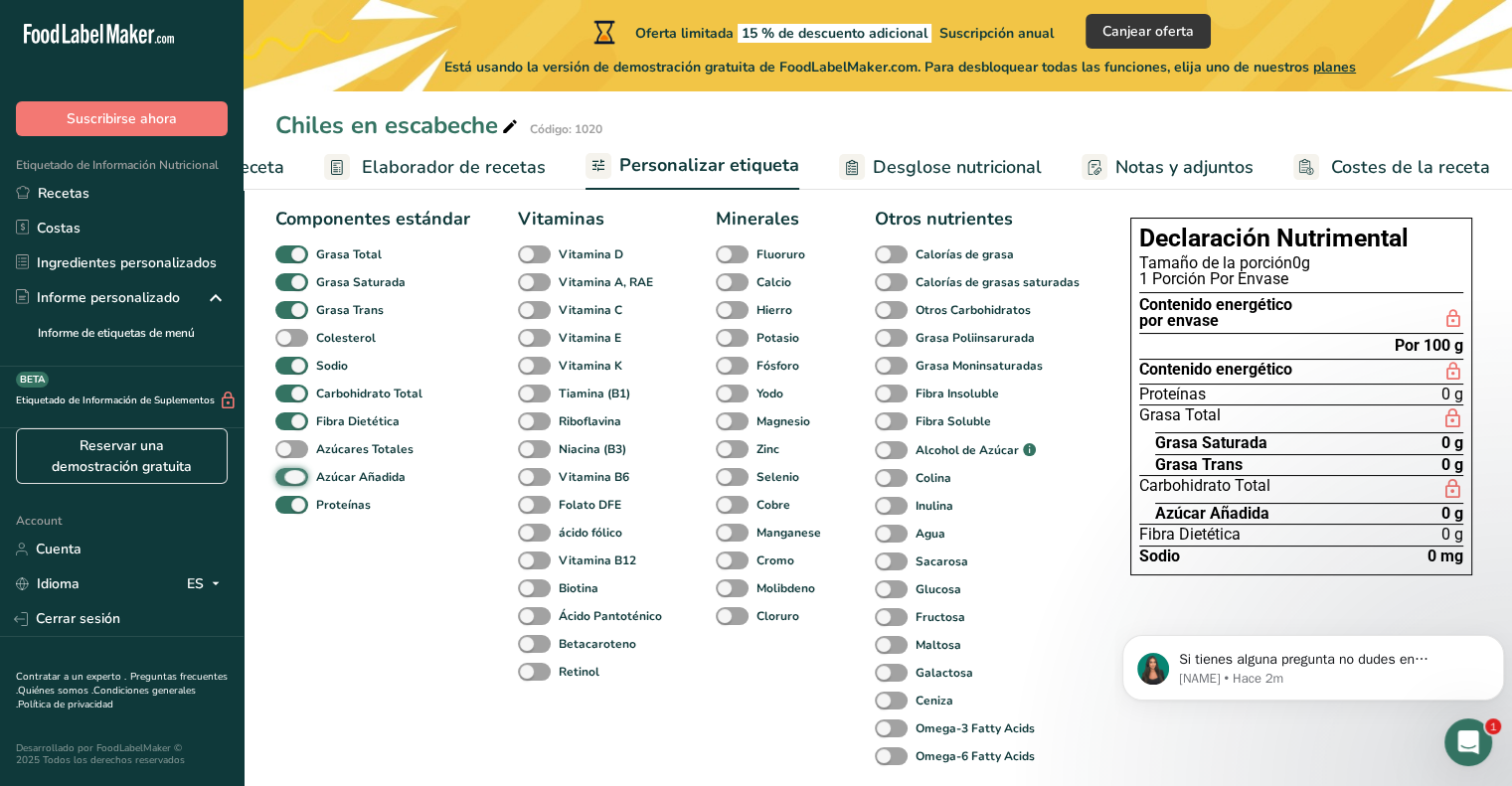 click on "Azúcar Añadida" at bounding box center (281, 476) 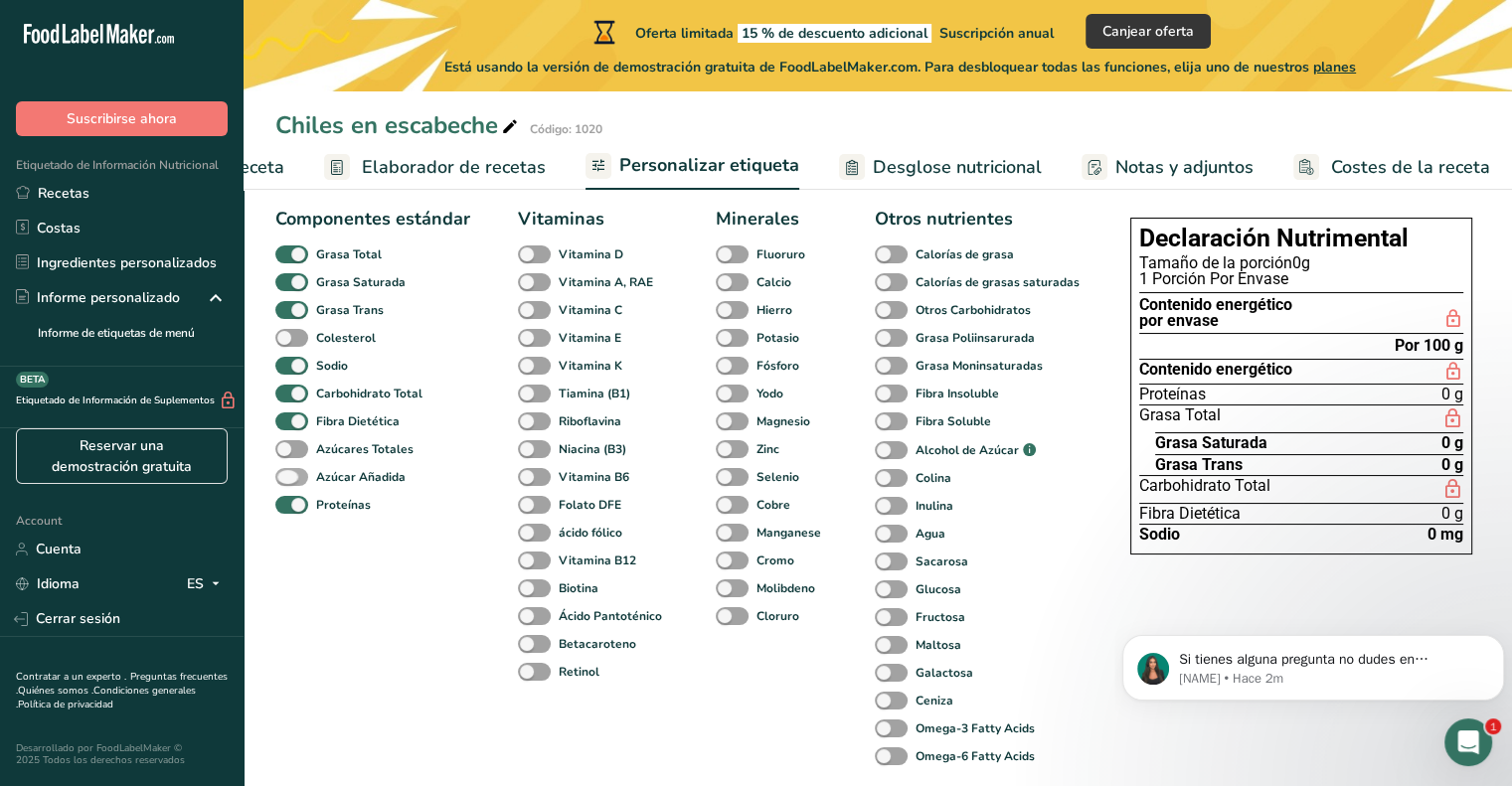click at bounding box center (291, 477) 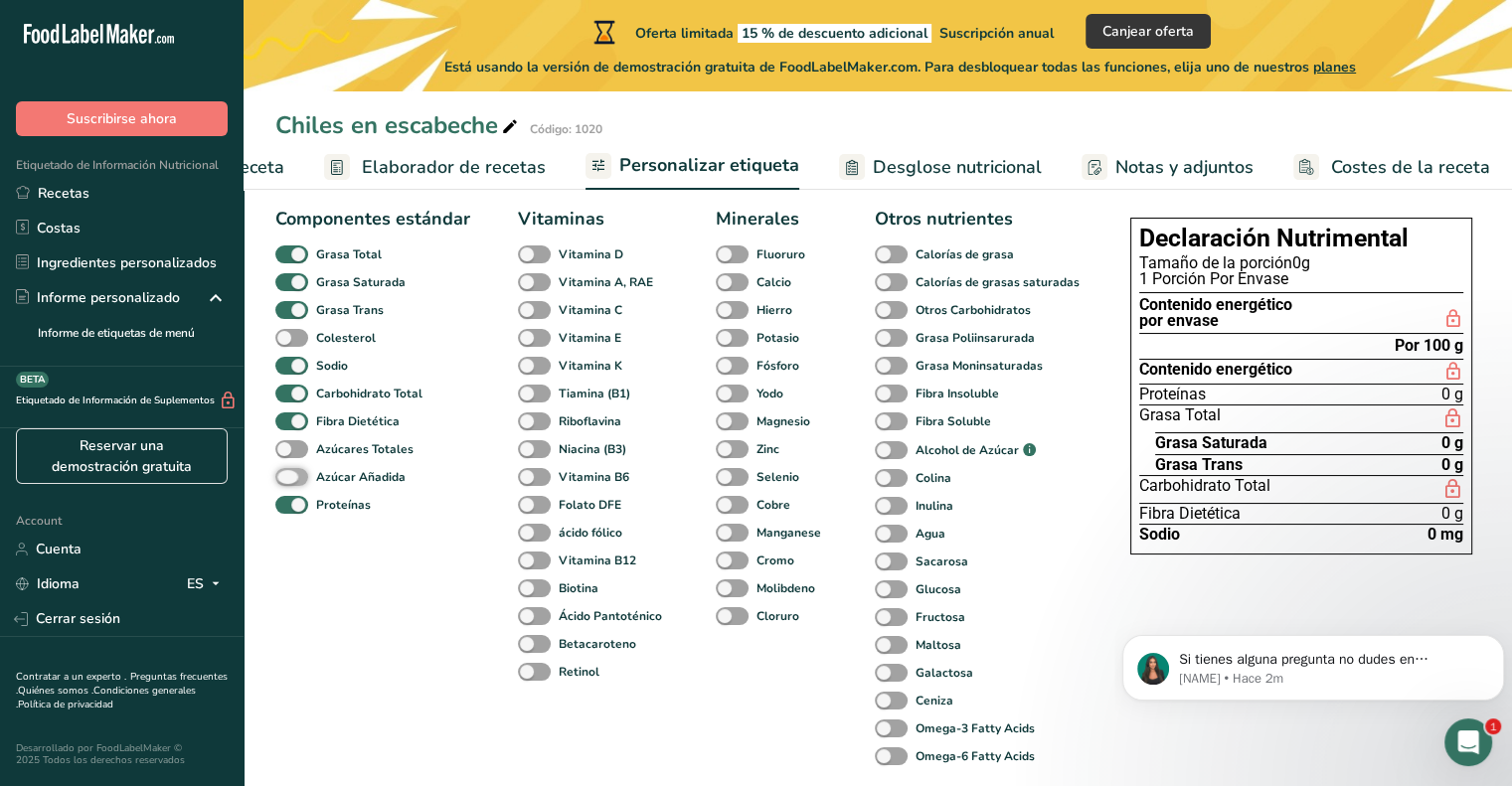 click on "Azúcar Añadida" at bounding box center [281, 476] 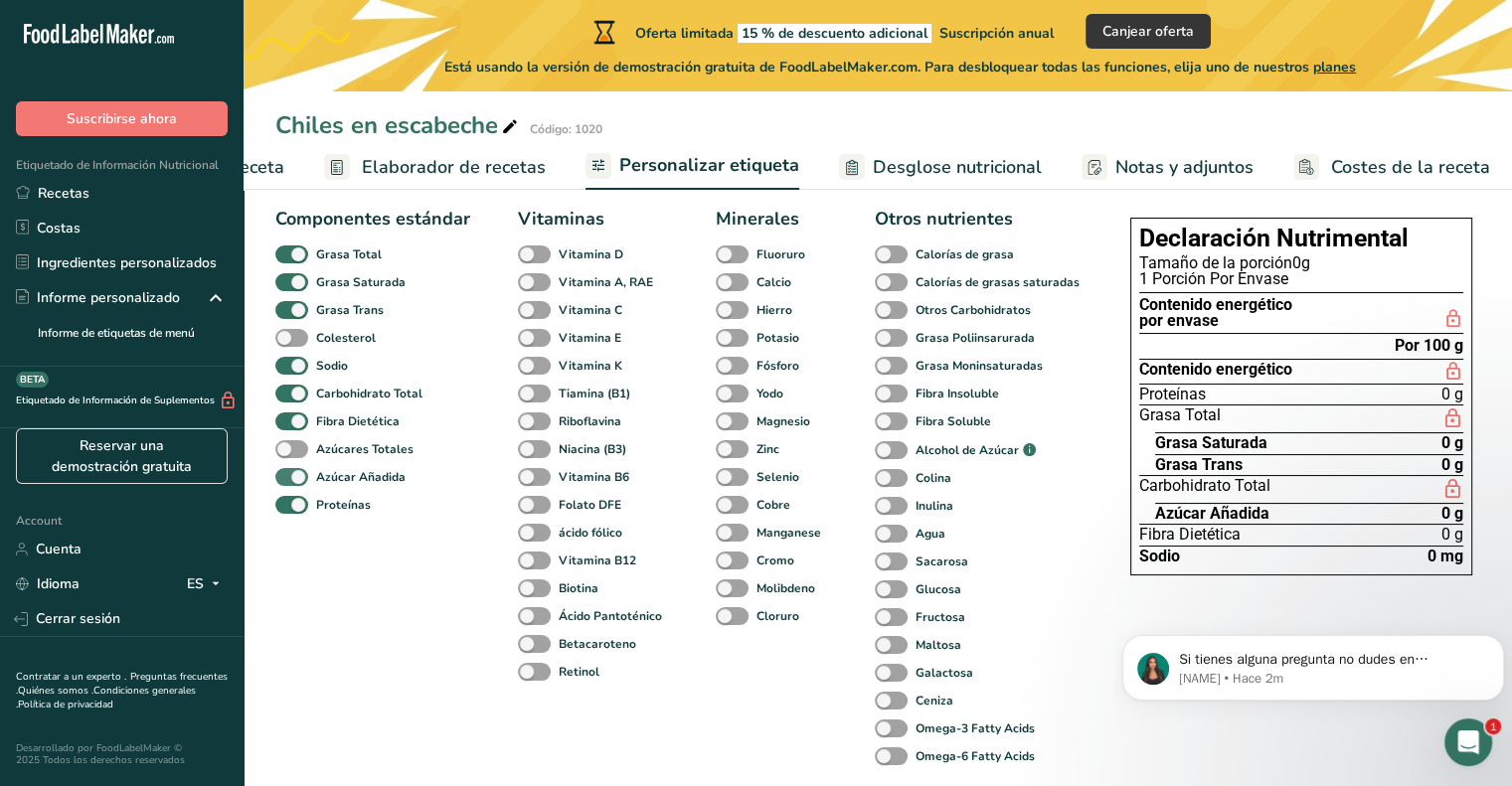 click at bounding box center [291, 477] 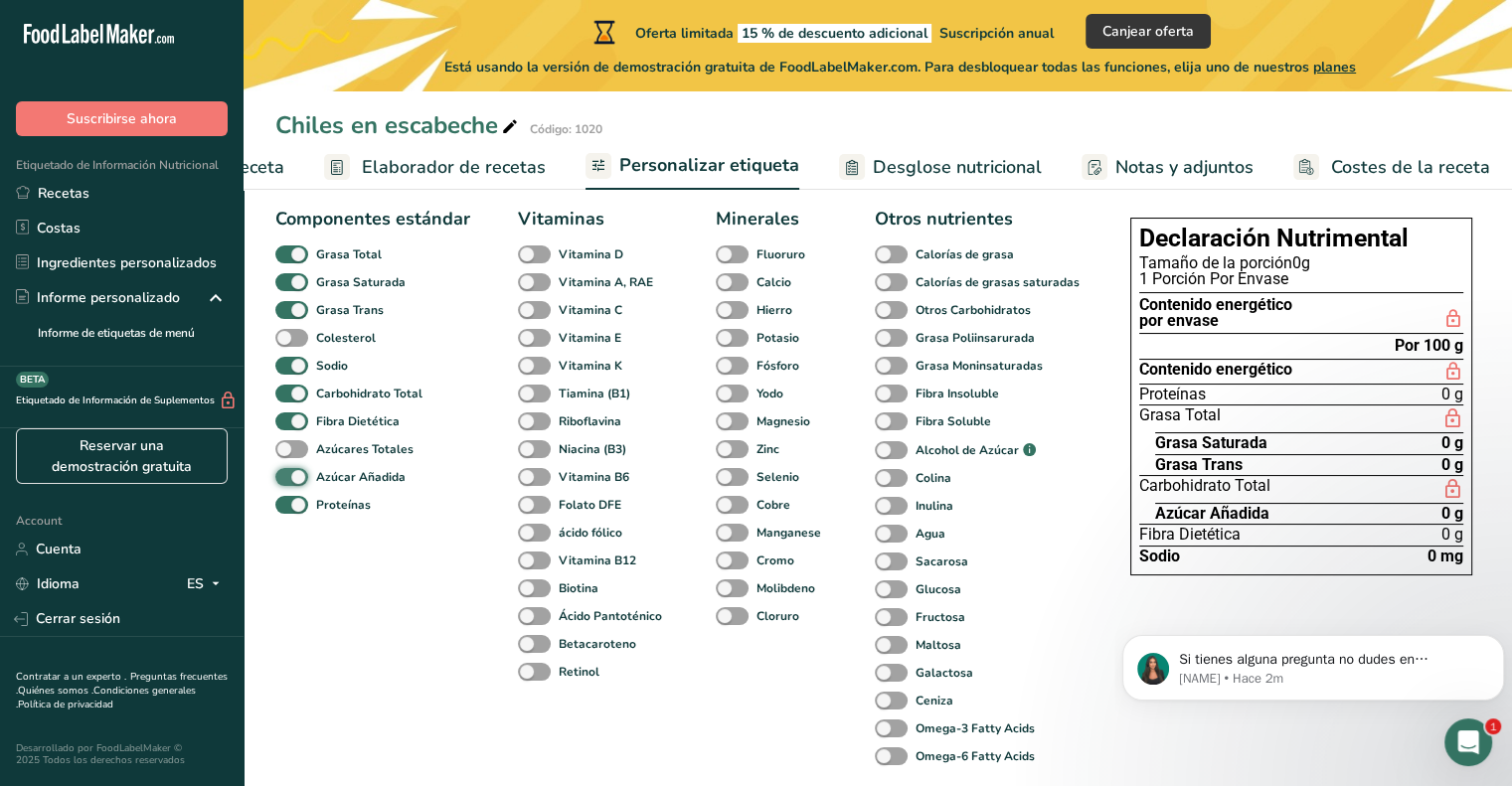 click on "Azúcar Añadida" at bounding box center (281, 476) 